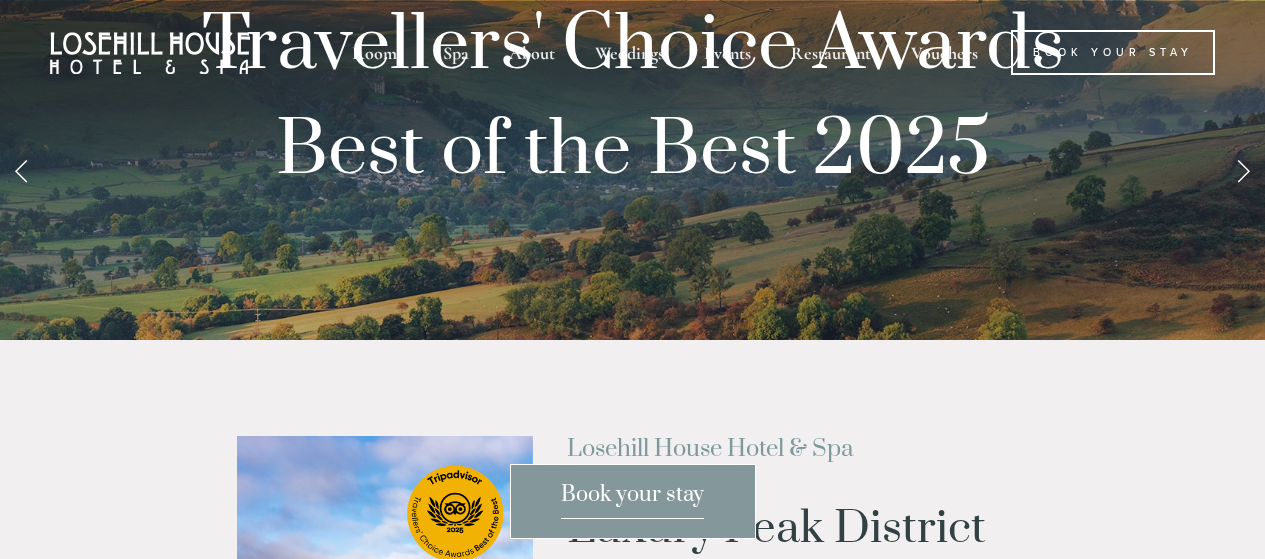 scroll, scrollTop: 0, scrollLeft: 0, axis: both 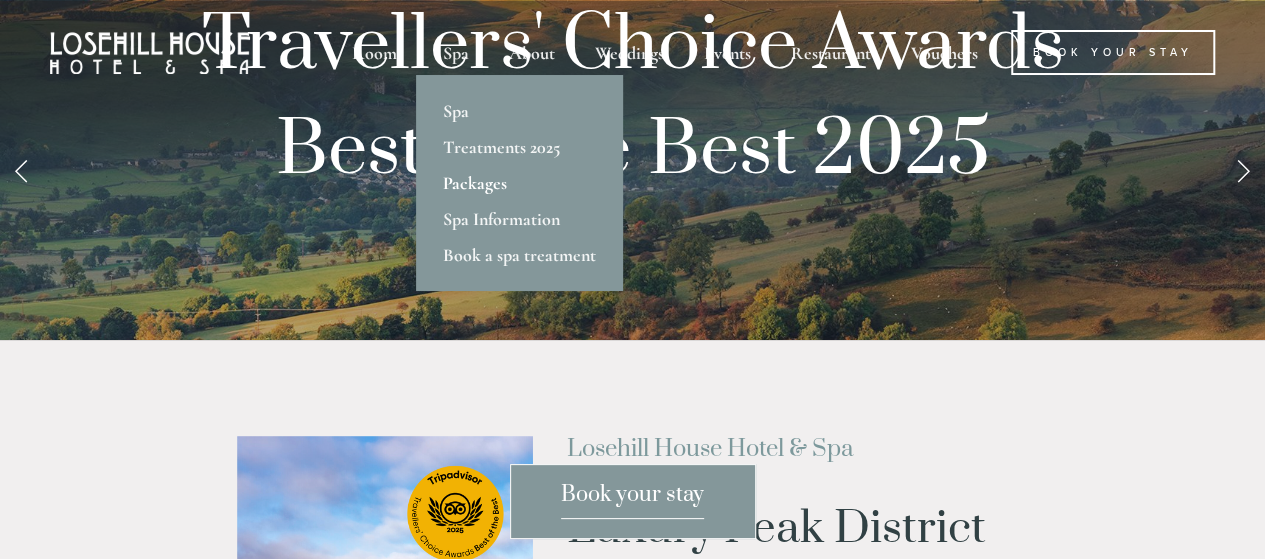 click on "Packages" at bounding box center (519, 183) 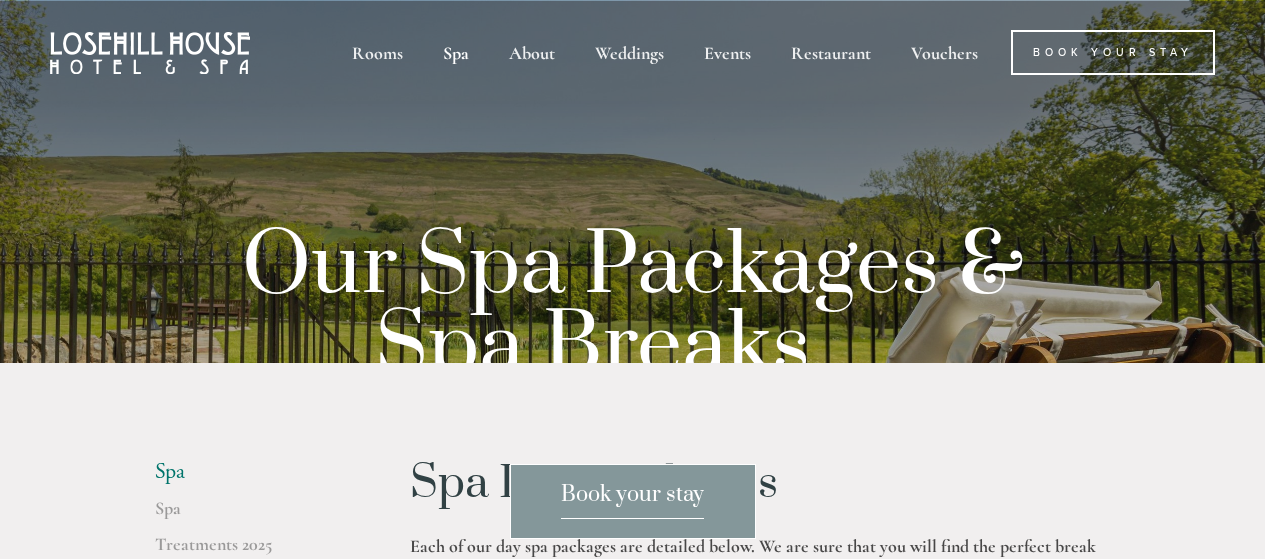 scroll, scrollTop: 0, scrollLeft: 0, axis: both 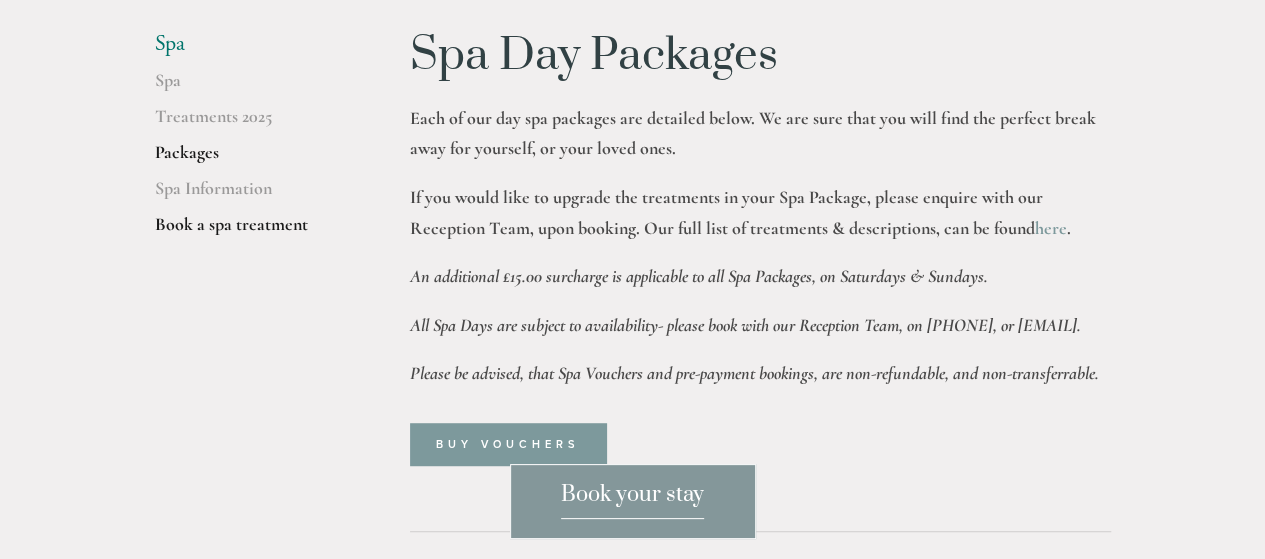 click on "Book a spa treatment" at bounding box center [250, 231] 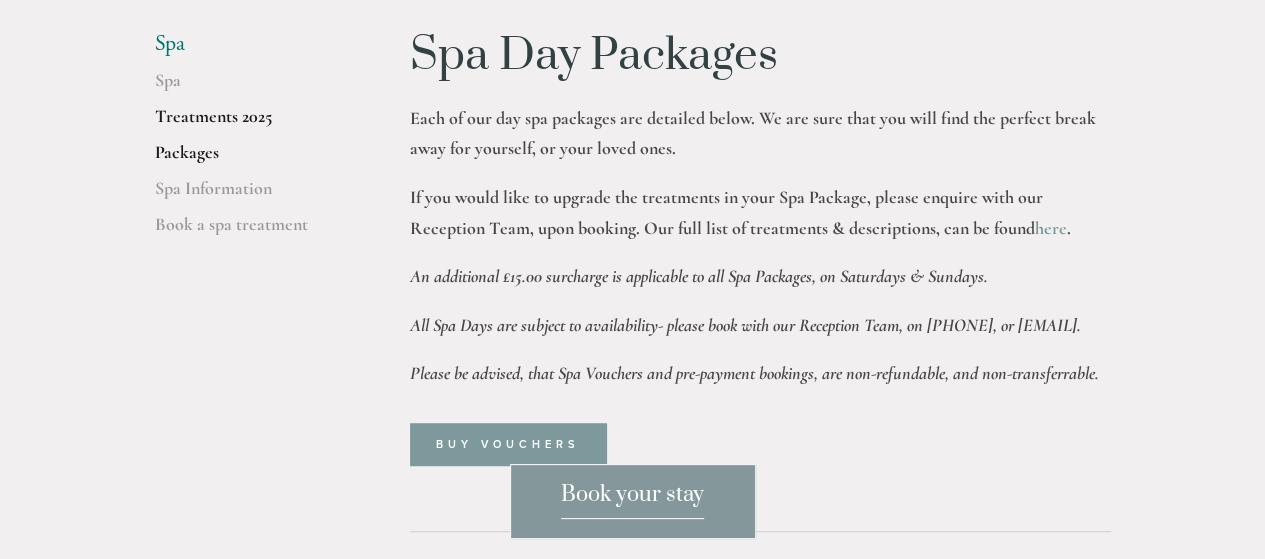 click on "Treatments 2025" at bounding box center (250, 123) 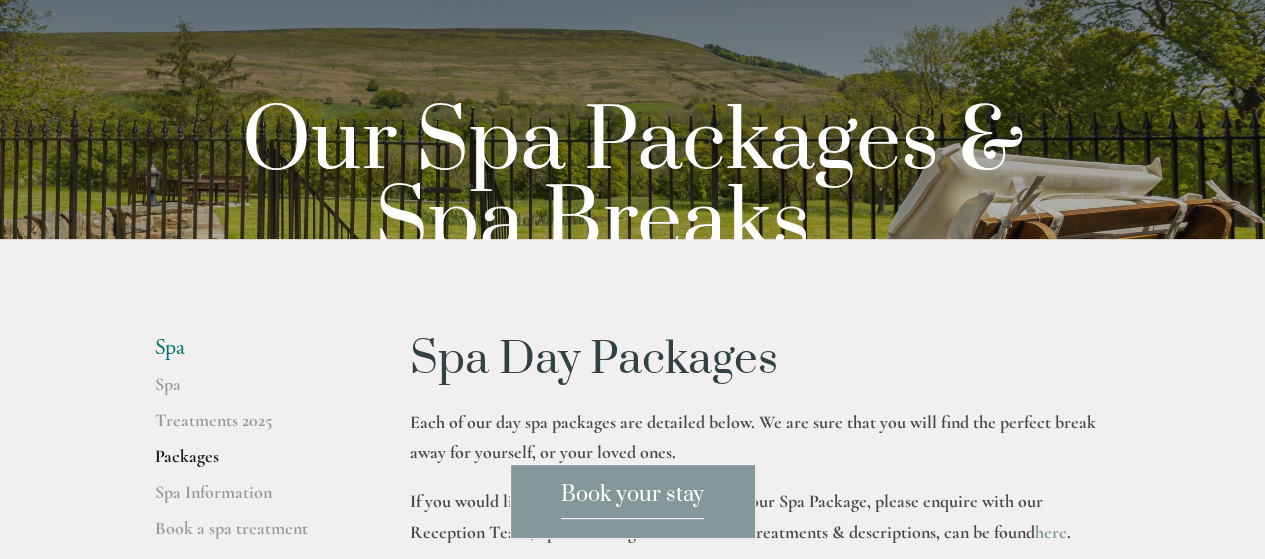scroll, scrollTop: 0, scrollLeft: 0, axis: both 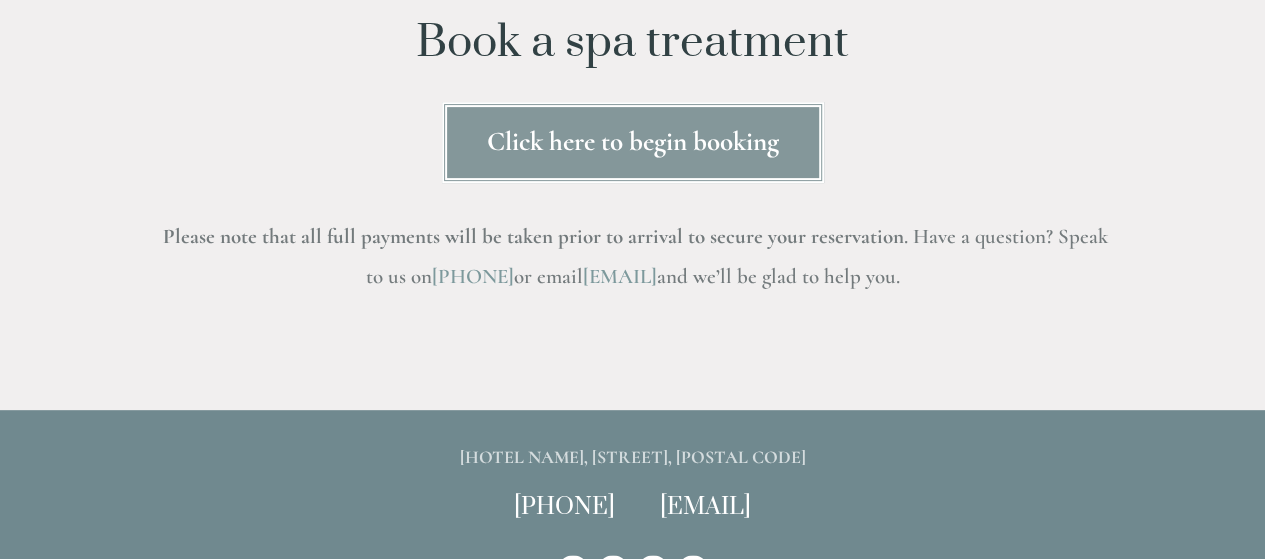 click on "Click here to begin booking" at bounding box center [633, 142] 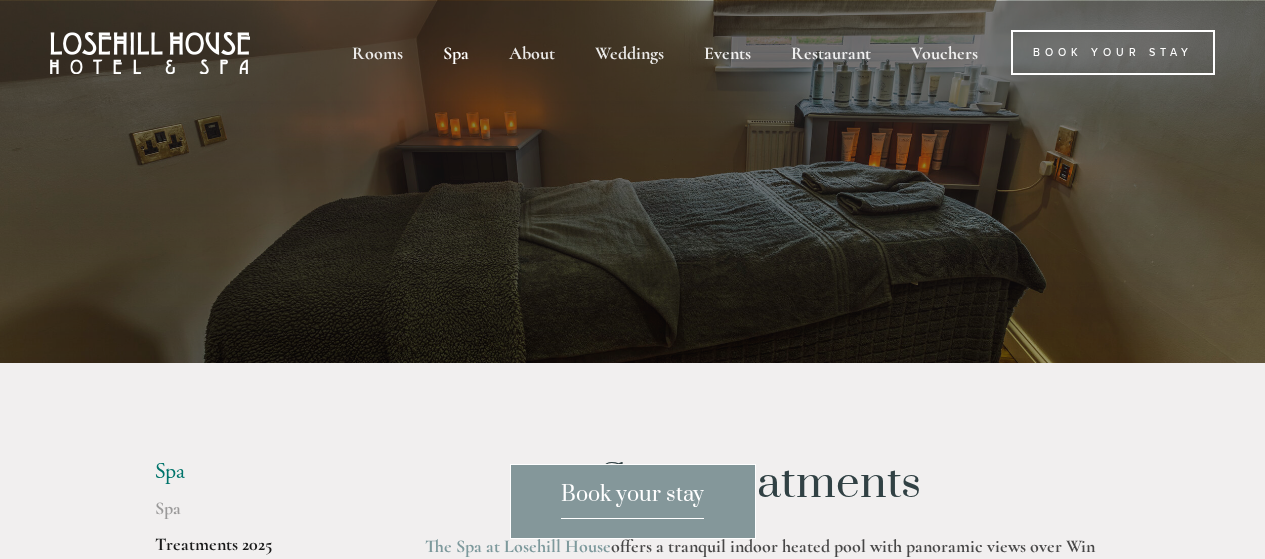 scroll, scrollTop: 0, scrollLeft: 0, axis: both 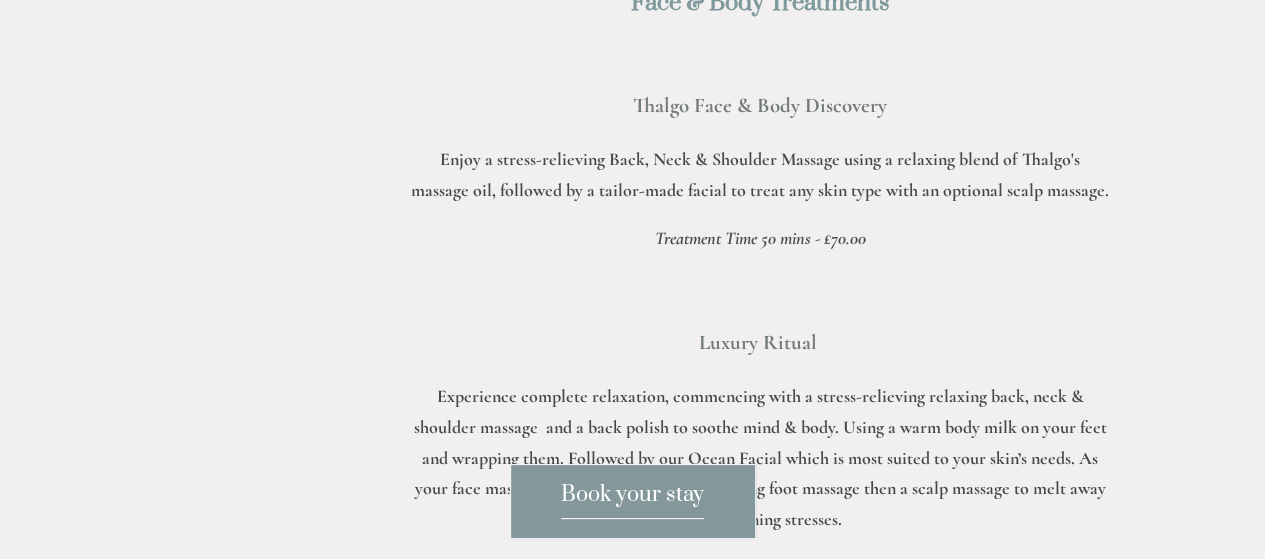 drag, startPoint x: 1263, startPoint y: 218, endPoint x: 1263, endPoint y: 234, distance: 16 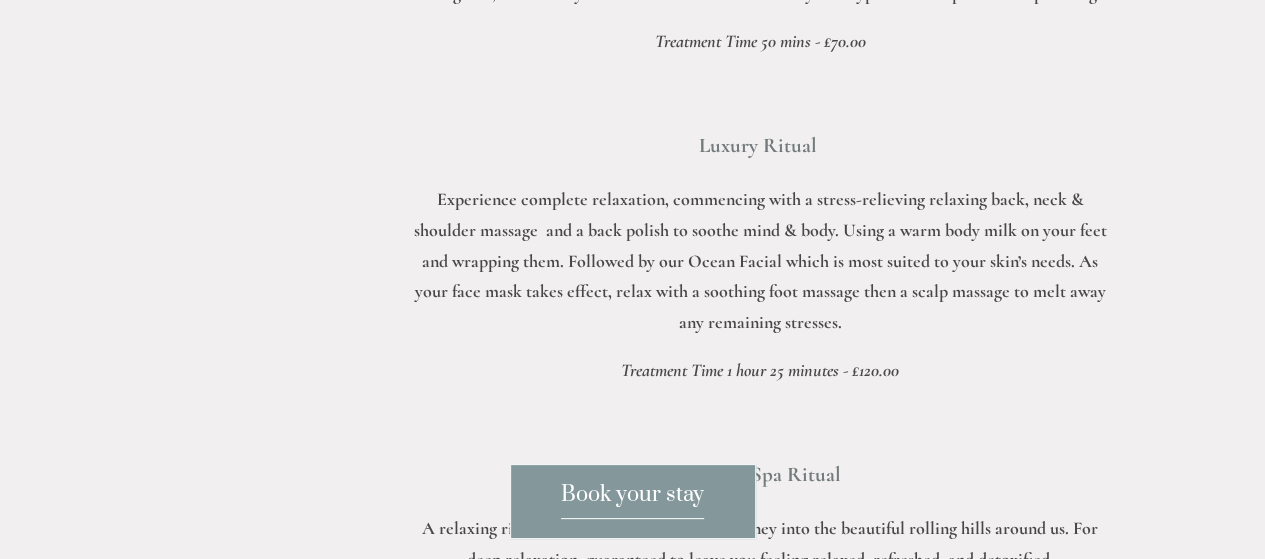 scroll, scrollTop: 3230, scrollLeft: 0, axis: vertical 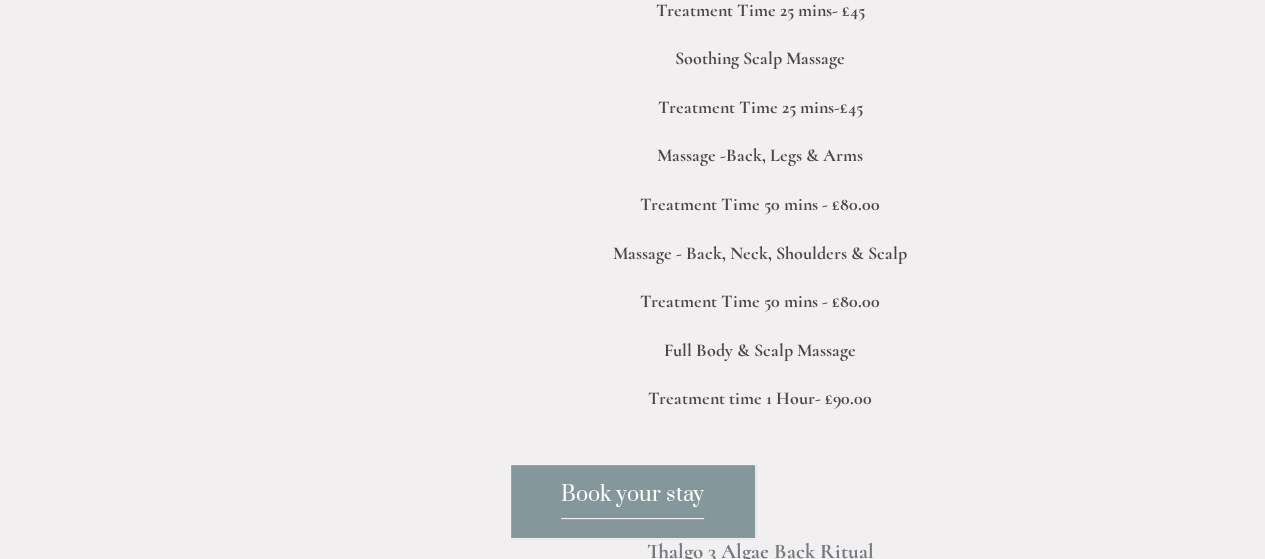 drag, startPoint x: 1262, startPoint y: 295, endPoint x: 1260, endPoint y: 308, distance: 13.152946 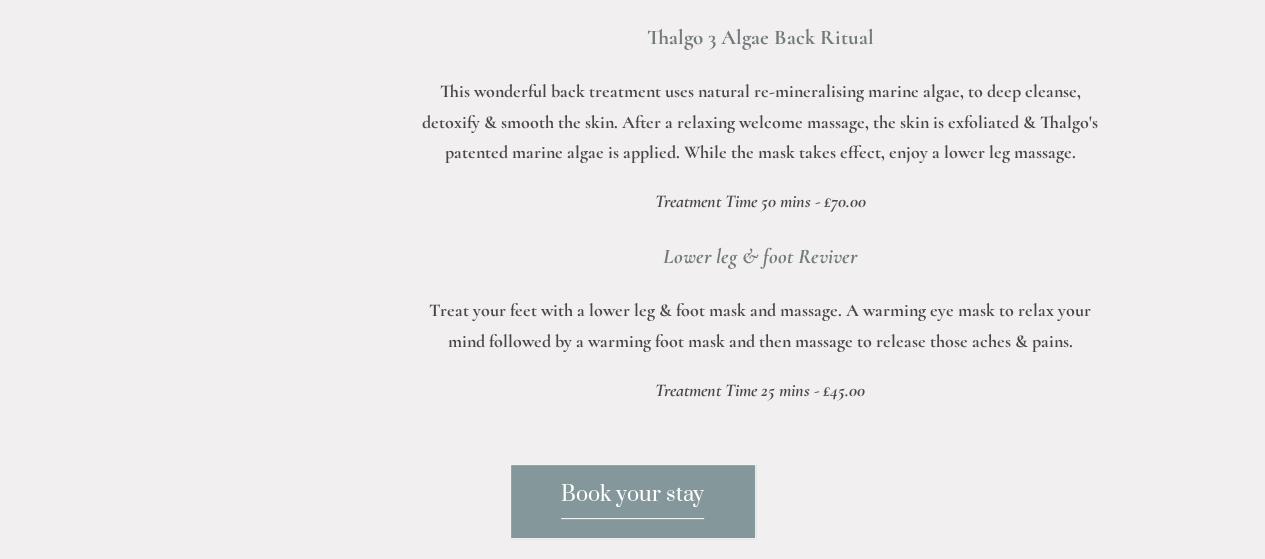 scroll, scrollTop: 7092, scrollLeft: 0, axis: vertical 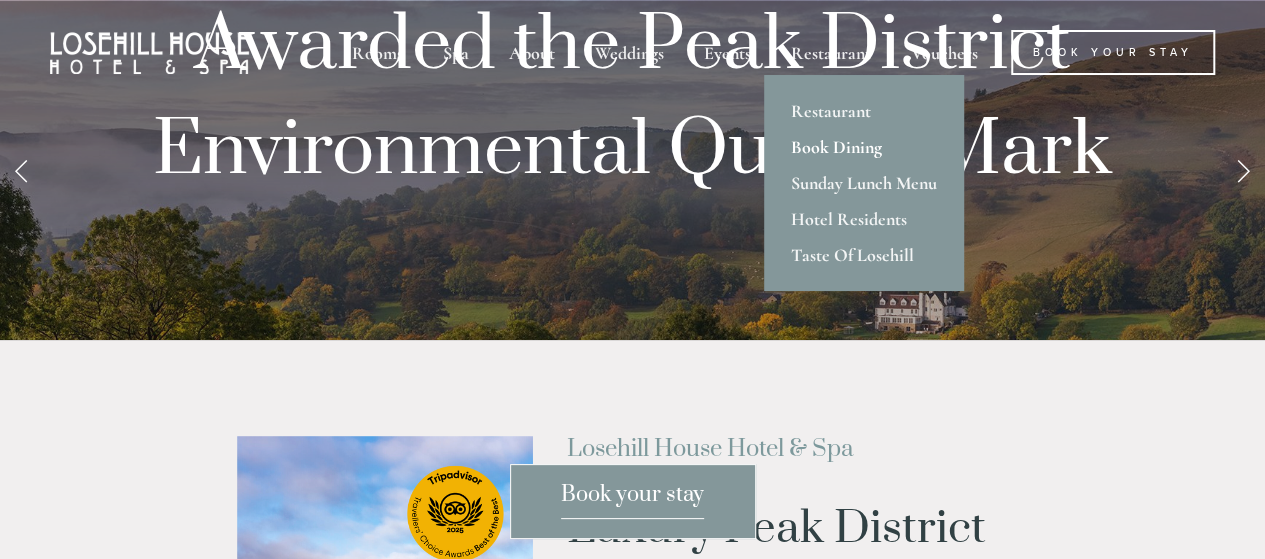 click on "Book Dining" at bounding box center (864, 147) 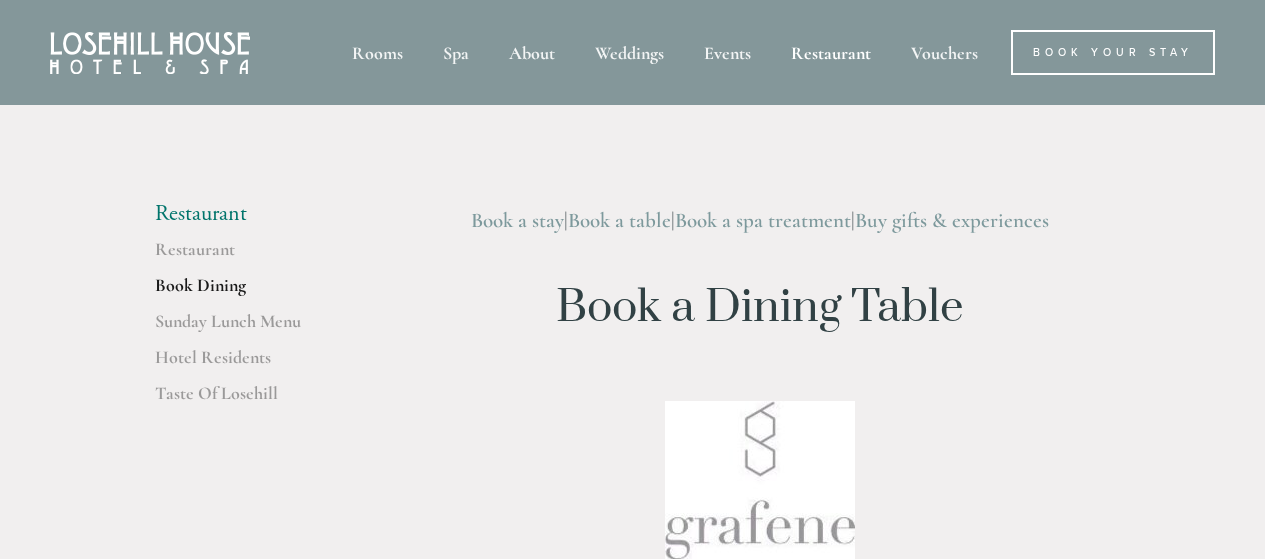 scroll, scrollTop: 0, scrollLeft: 0, axis: both 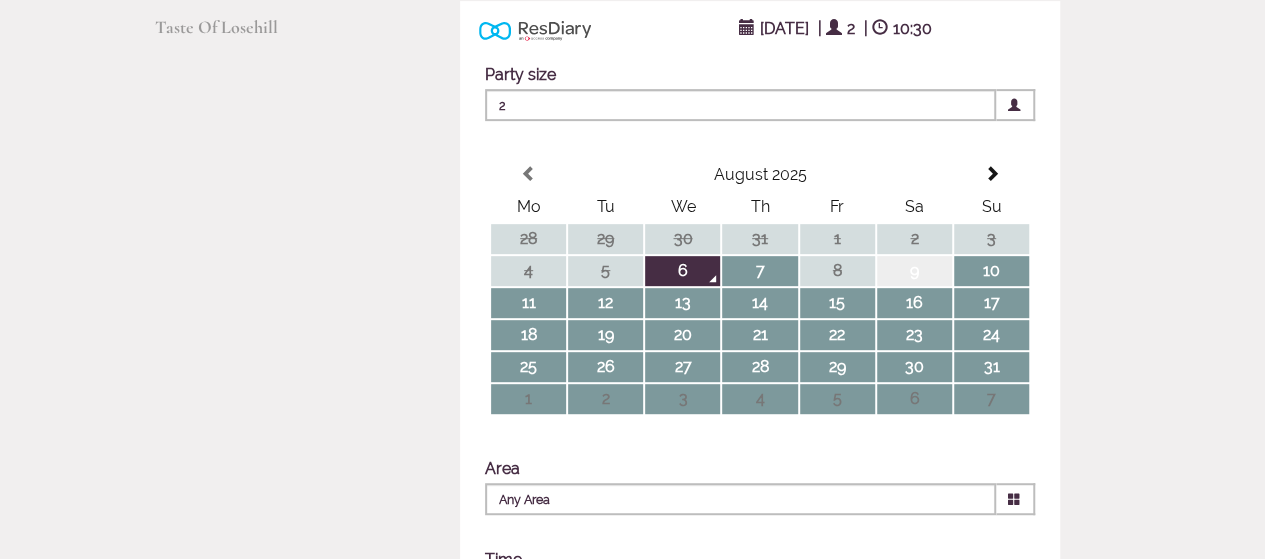 click on "9" at bounding box center [914, 271] 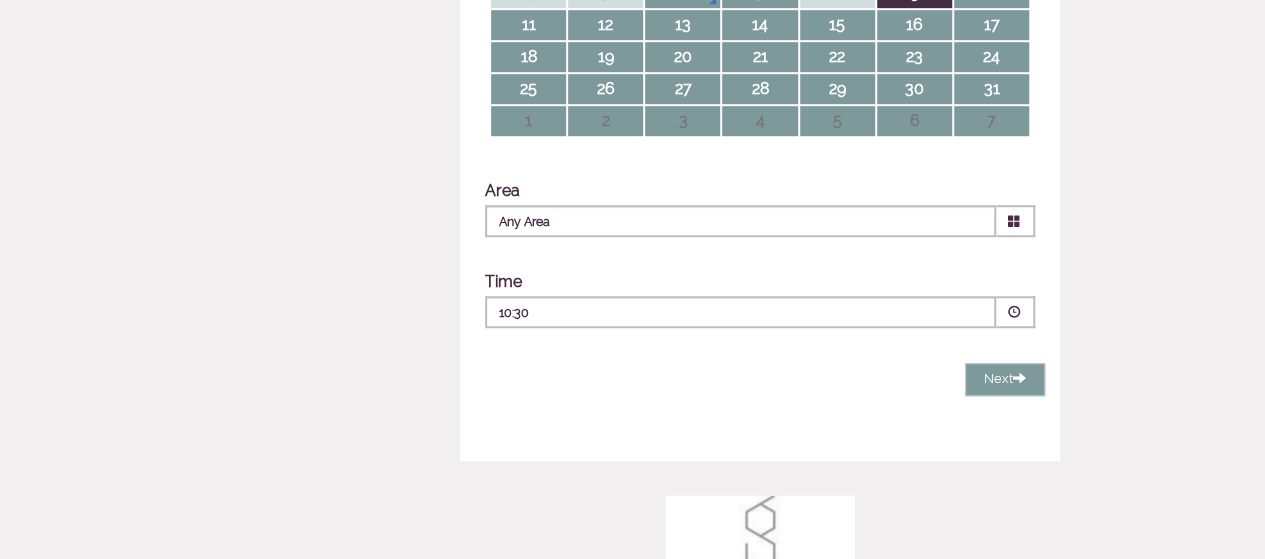 scroll, scrollTop: 716, scrollLeft: 0, axis: vertical 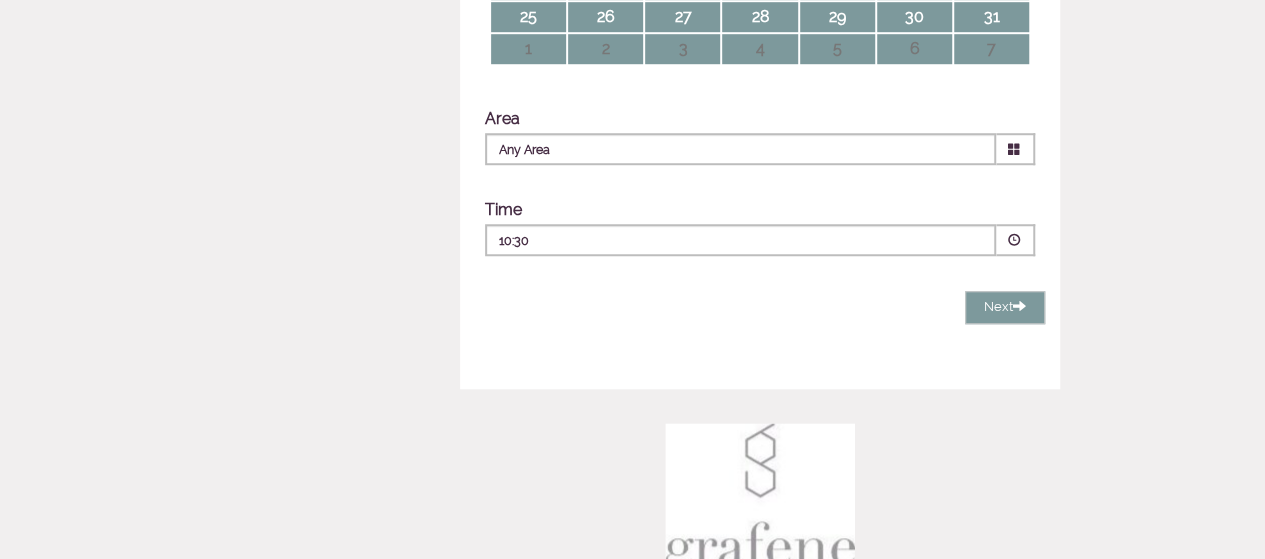 click at bounding box center [1014, 149] 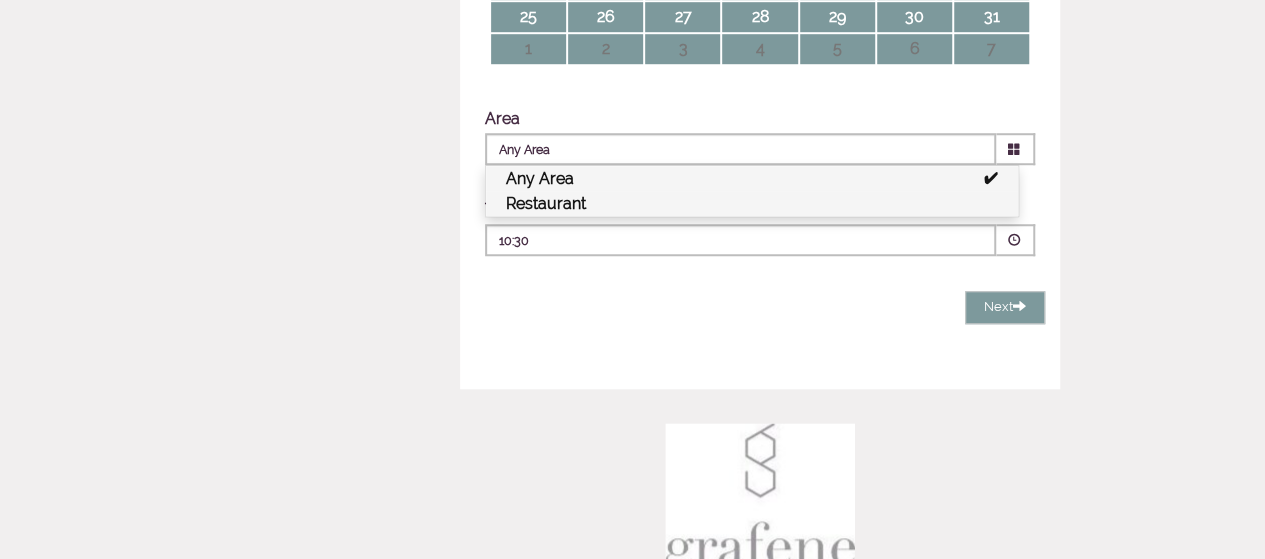 click on "Restaurant" at bounding box center (752, 203) 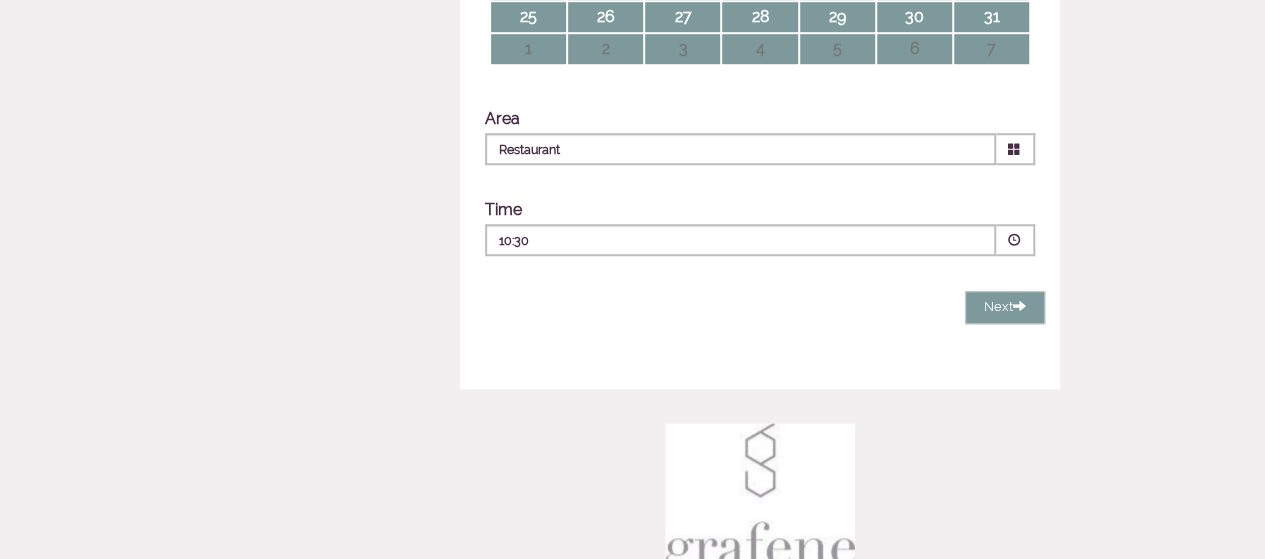 click at bounding box center [1014, 240] 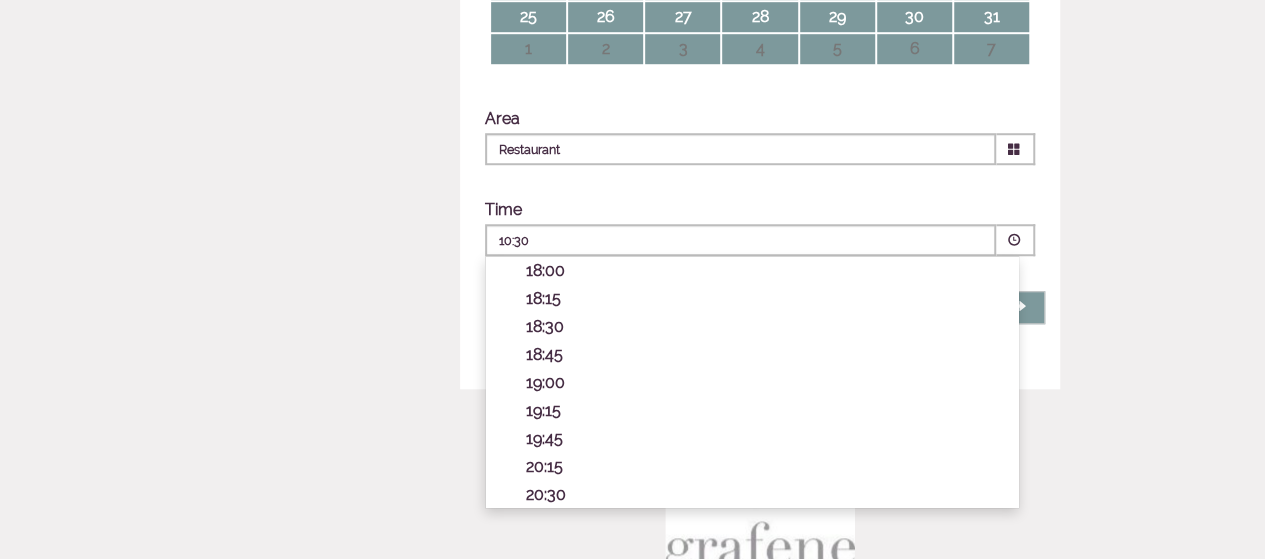 scroll, scrollTop: 676, scrollLeft: 0, axis: vertical 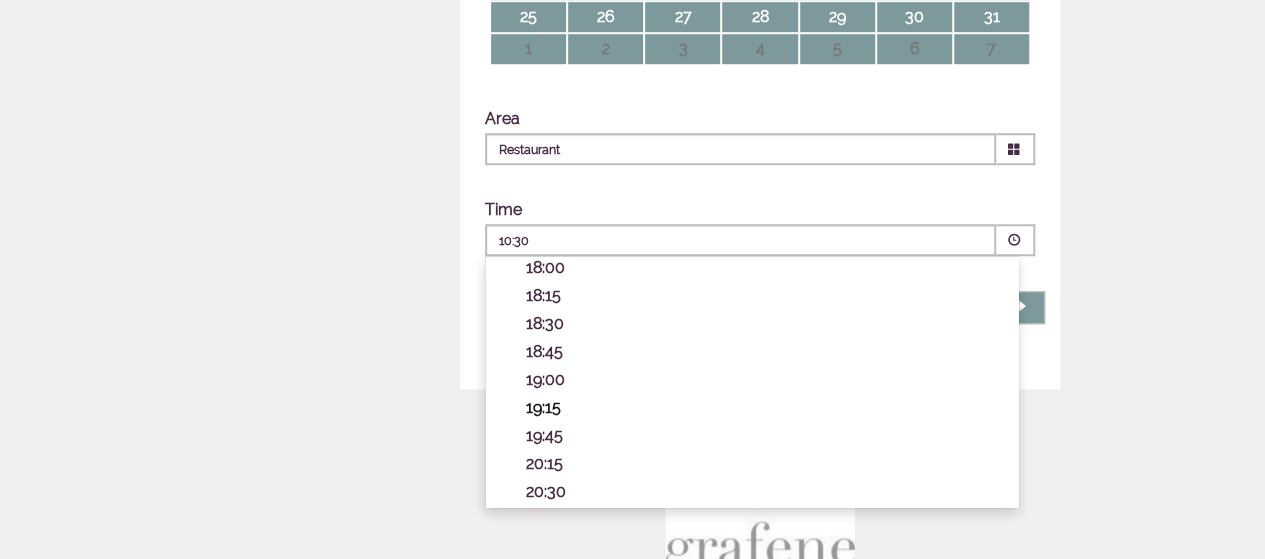 click on "19:15" at bounding box center (762, 407) 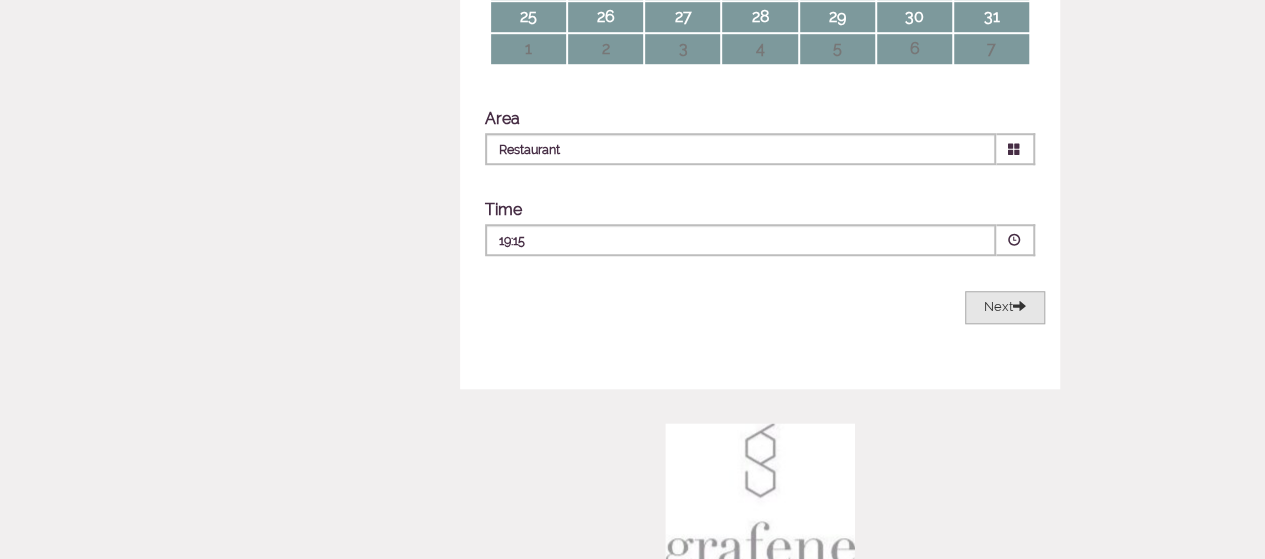 click on "Next" at bounding box center [1005, 306] 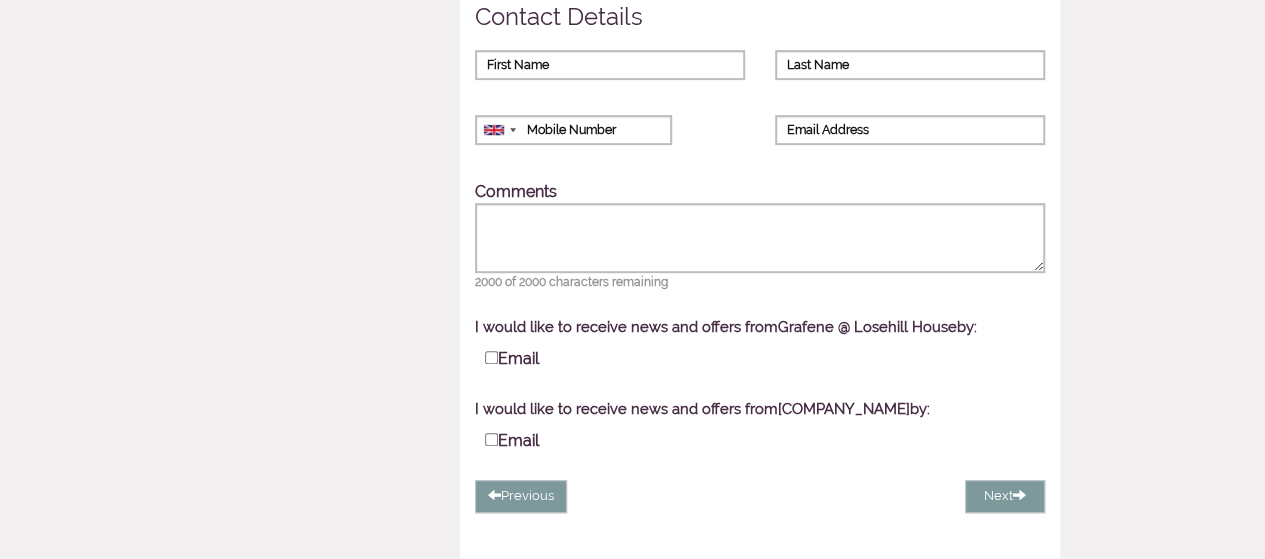 scroll, scrollTop: 375, scrollLeft: 0, axis: vertical 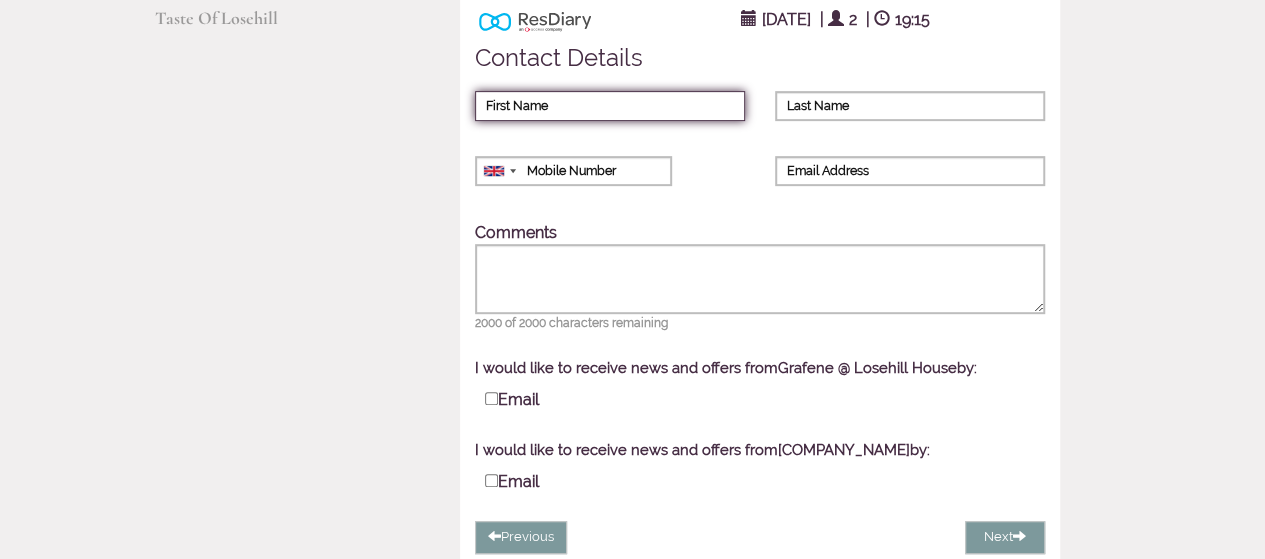 click on "First Name" at bounding box center [610, 106] 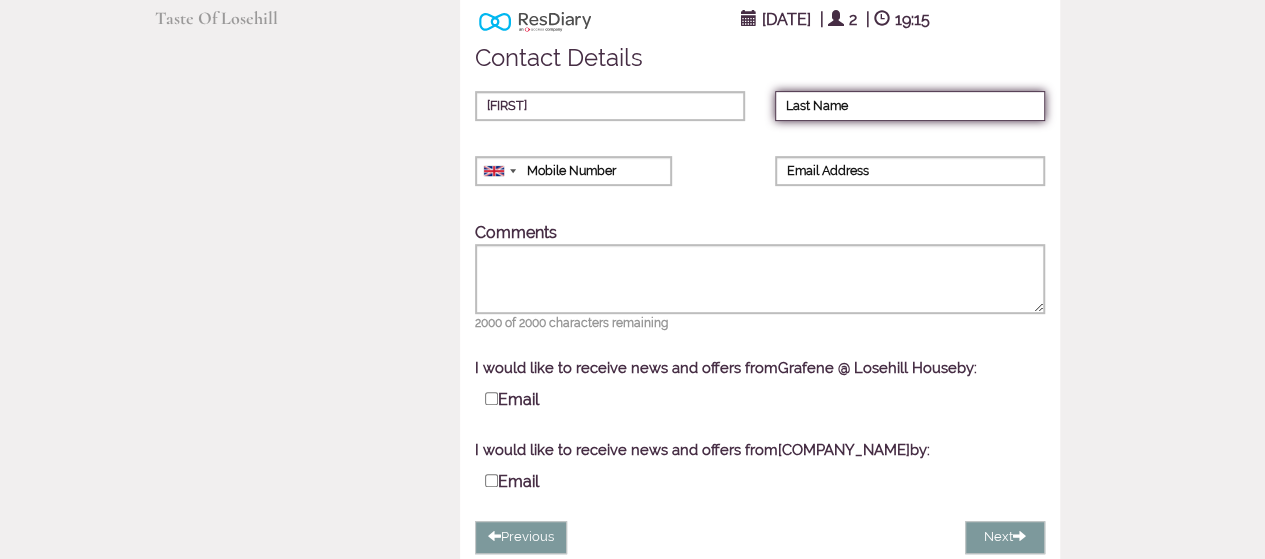 type on "Thomas" 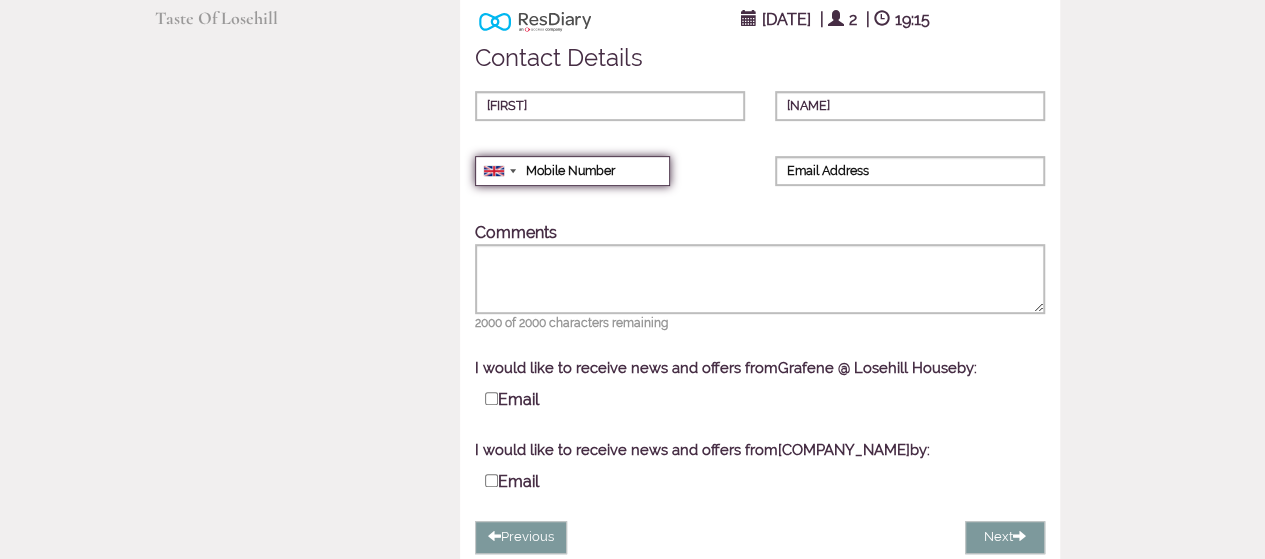 type on "07956526343" 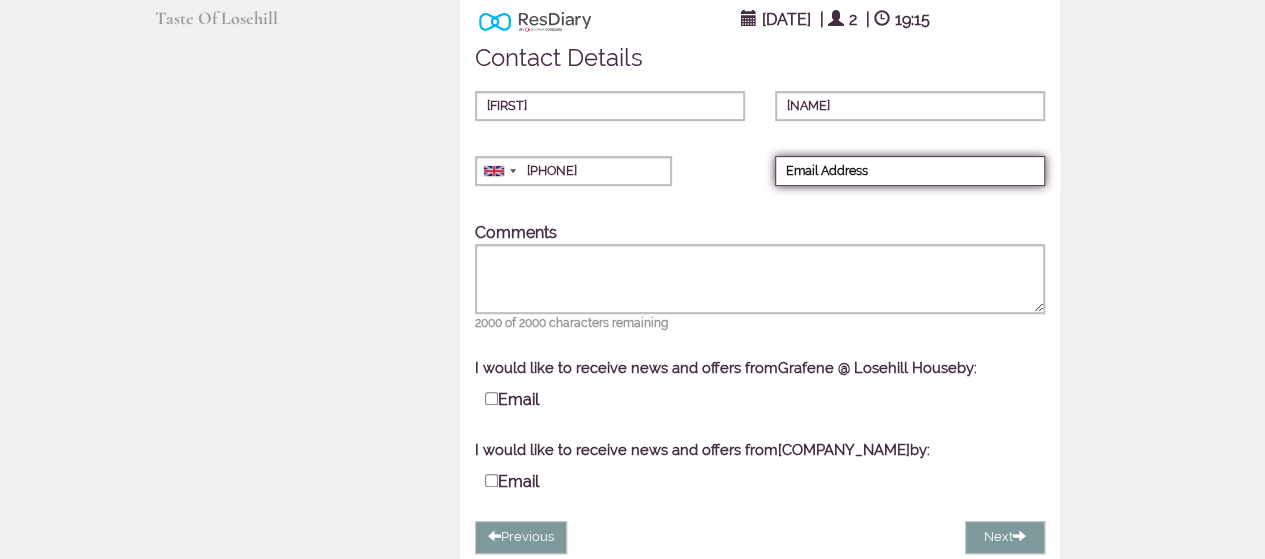 type on "collin.thomas968@mod.gov.uk" 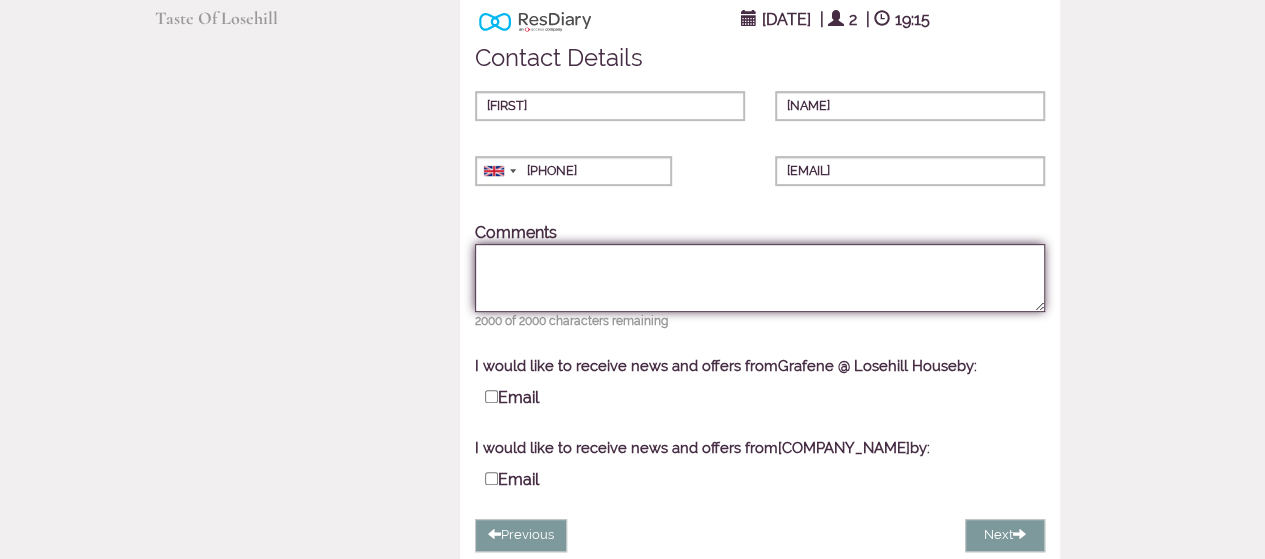 click on "Comments" at bounding box center (760, 278) 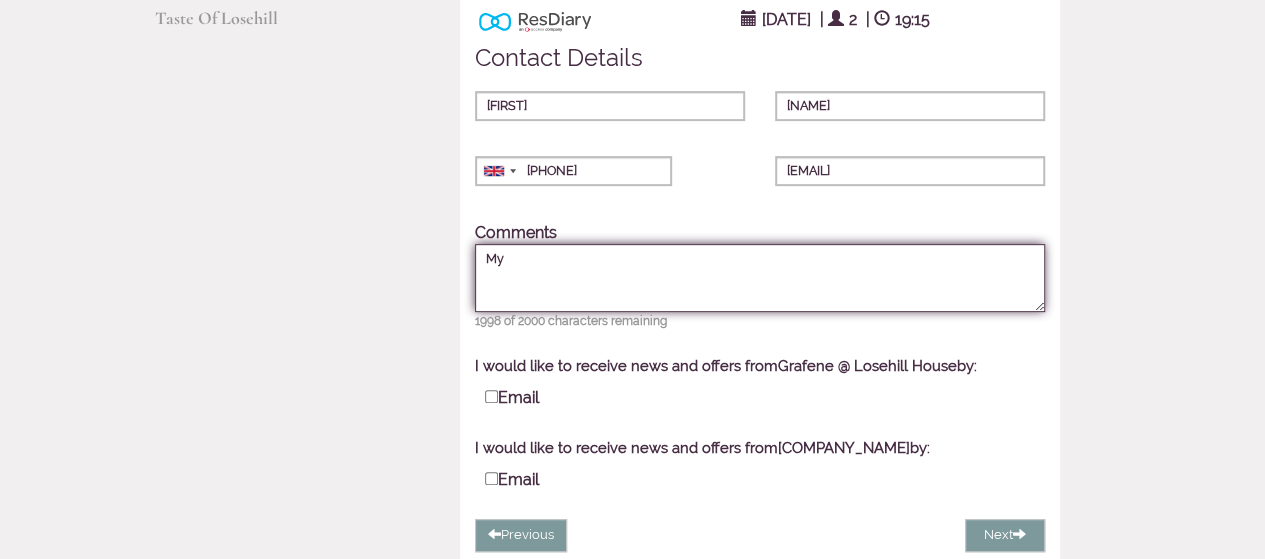 type on "M" 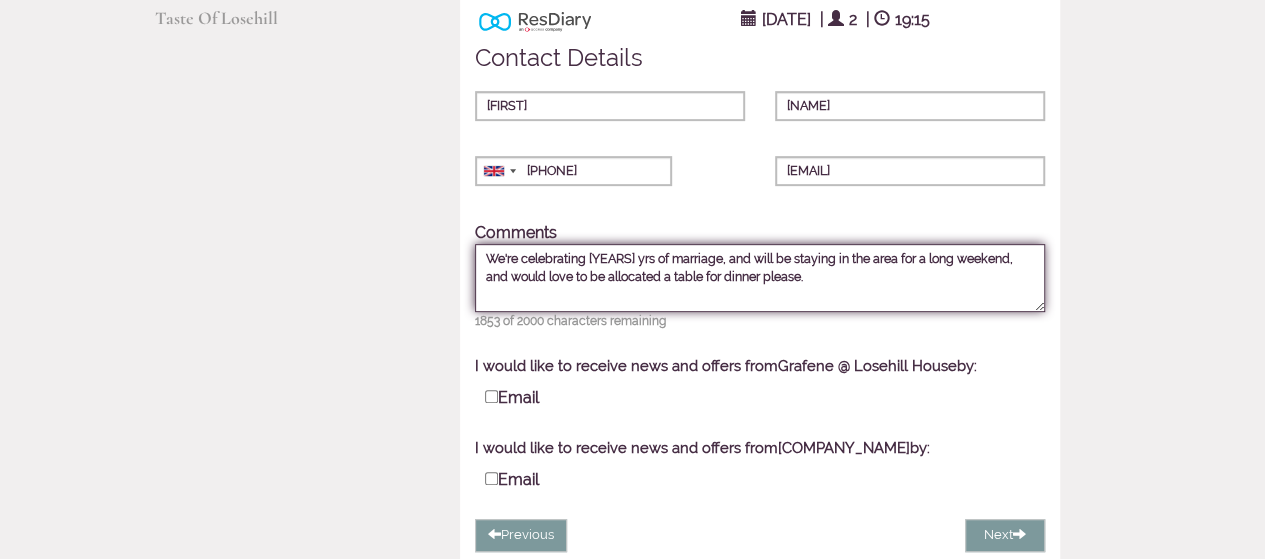 type on "We're celebrating 22 yrs of marriage, and will be staying in the area for a long weekend, and would love to be allocated a table for dinner please." 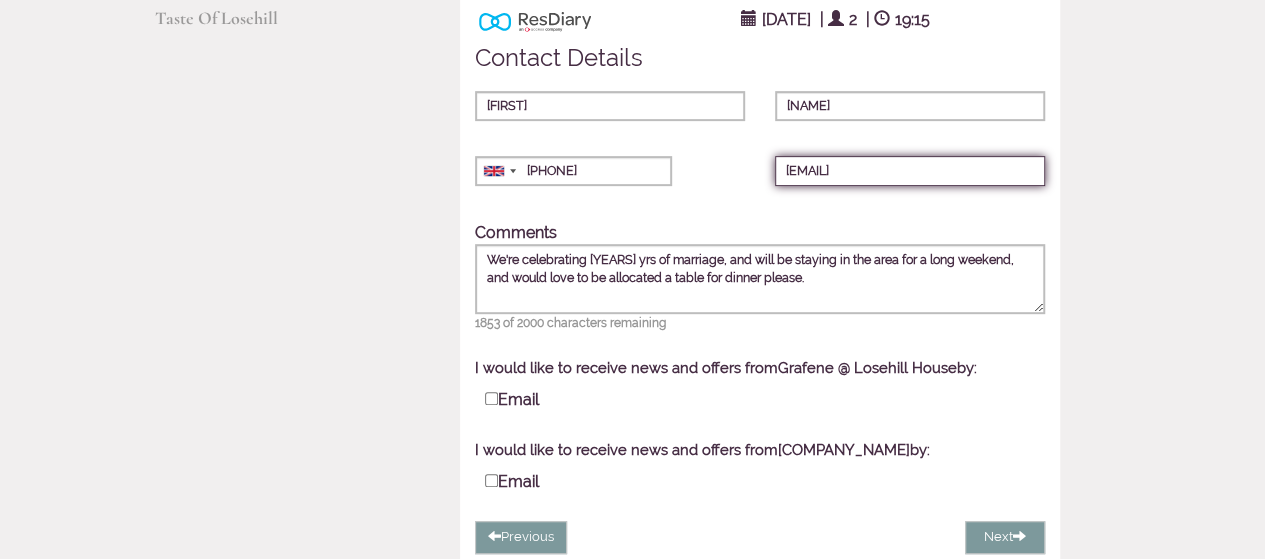 click on "collin.thomas968@mod.gov.uk" at bounding box center [910, 171] 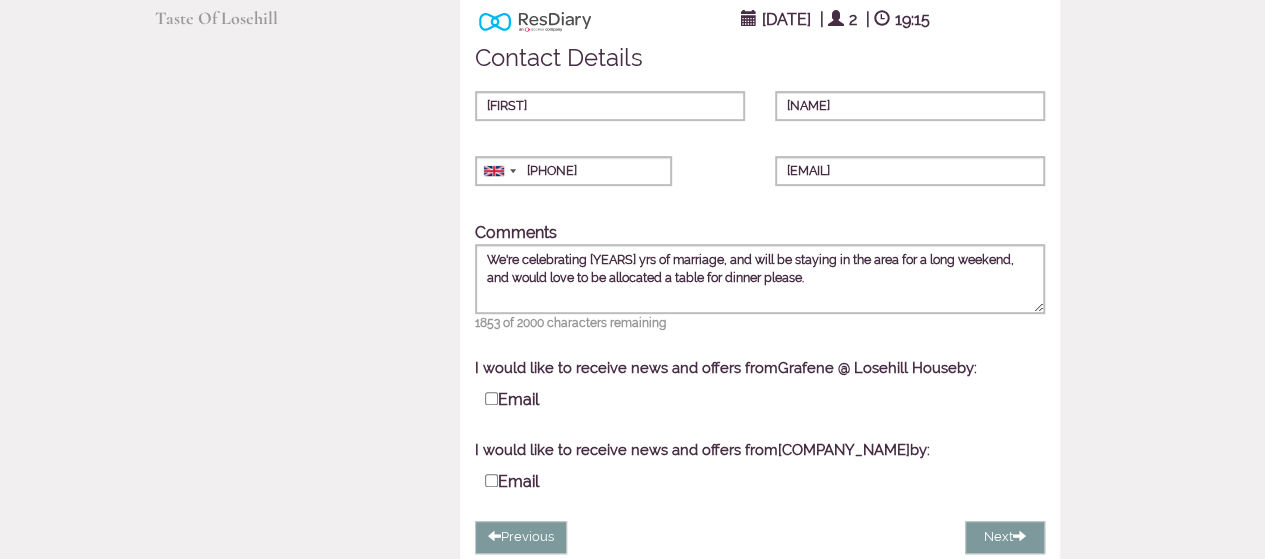 click on "Comments
We're celebrating 22 yrs of marriage, and will be staying in the area for a long weekend, and would love to be allocated a table for dinner please.
1853 of 2000 characters remaining" at bounding box center [760, 276] 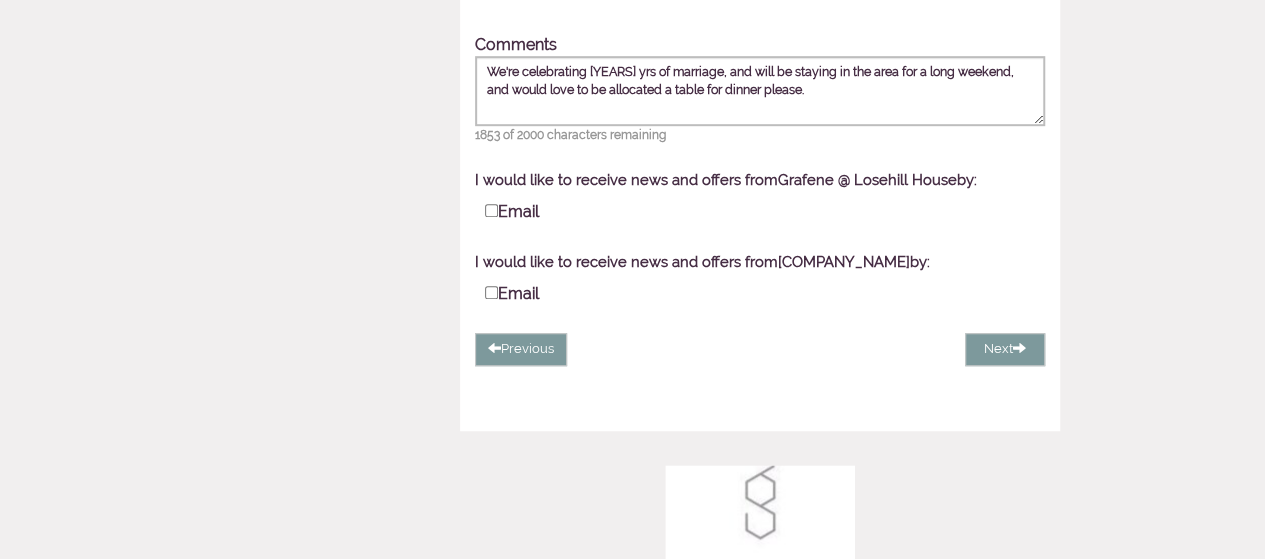 scroll, scrollTop: 656, scrollLeft: 0, axis: vertical 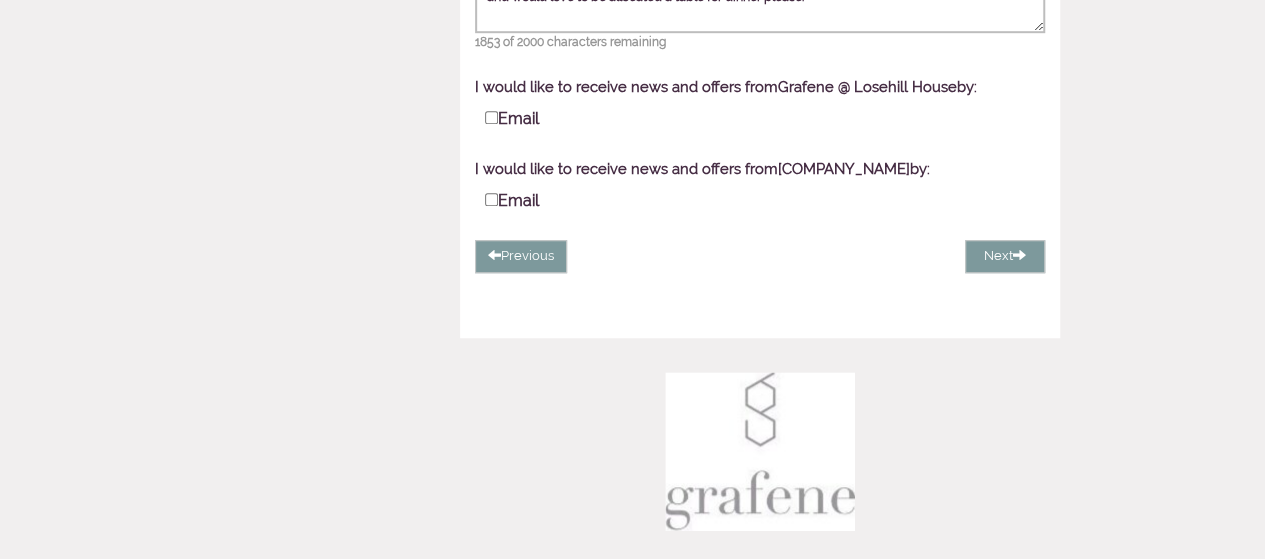 click on "Email" at bounding box center (512, 117) 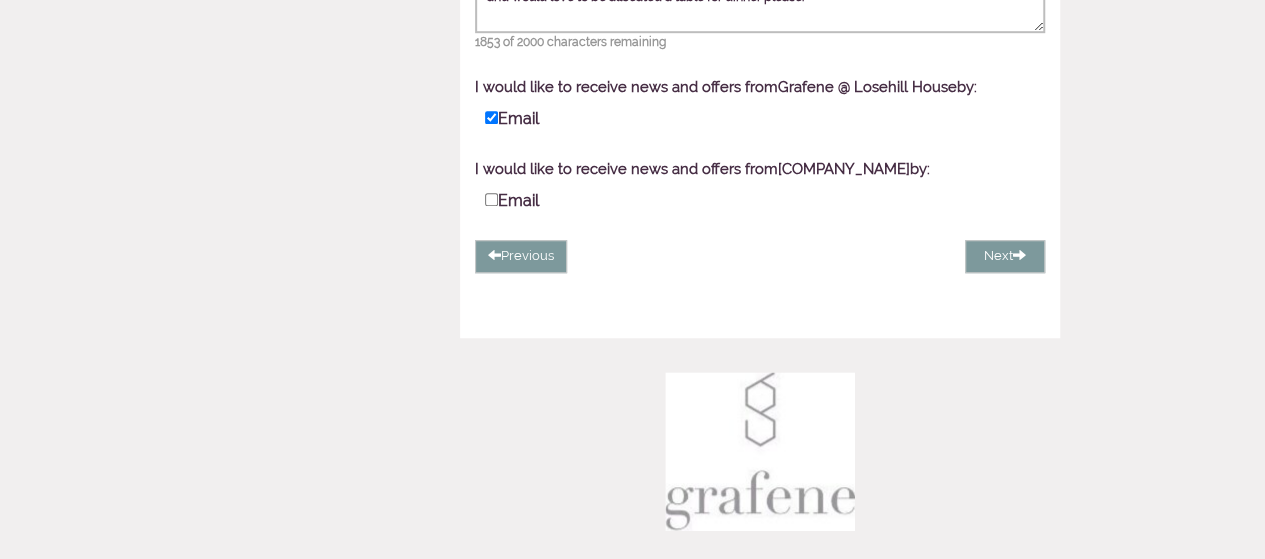 checkbox on "true" 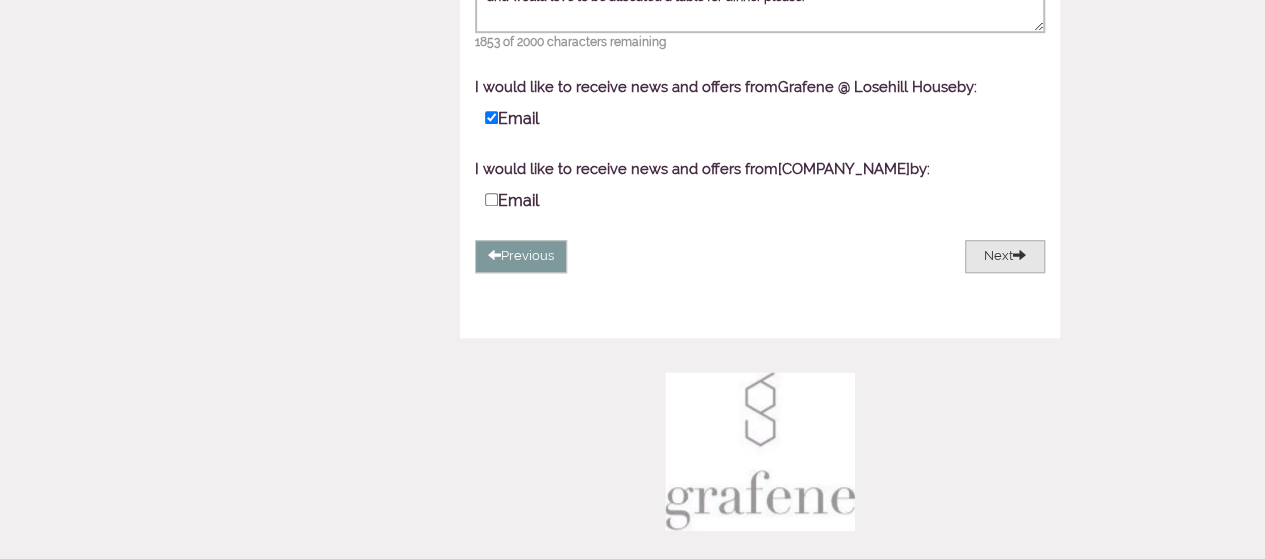 click on "Next" at bounding box center (1005, 256) 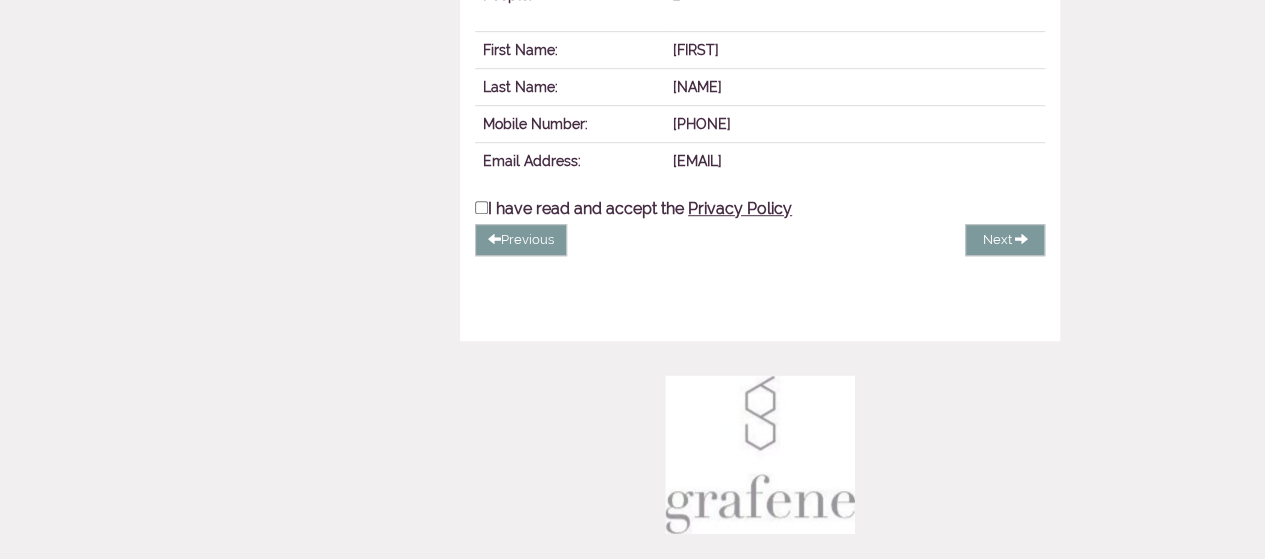 click on "I have read and accept the
Privacy Policy" at bounding box center [633, 207] 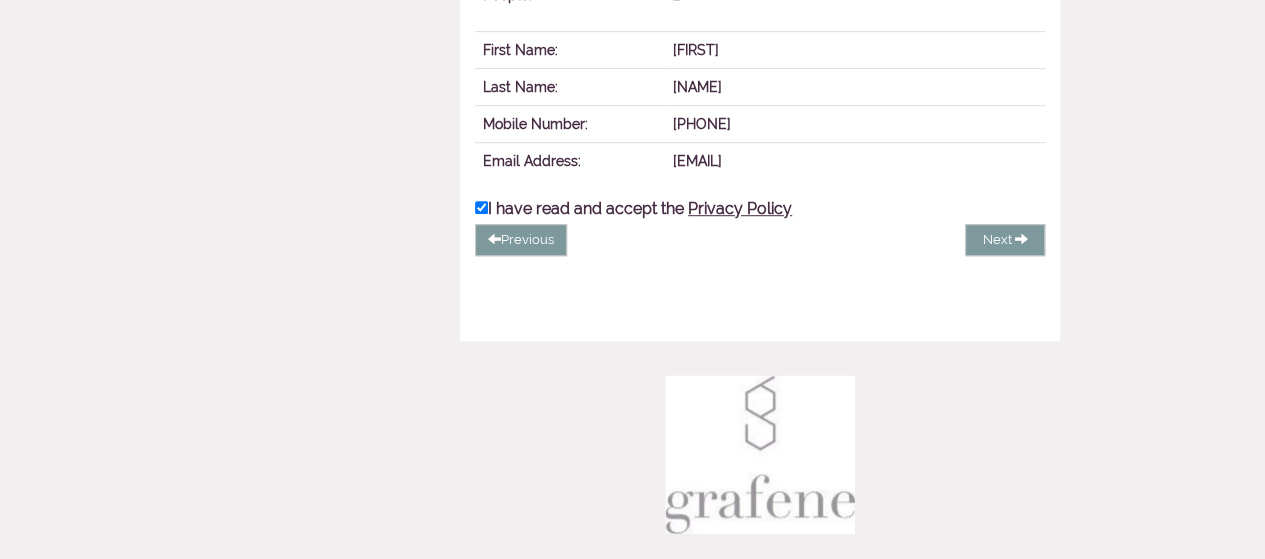 checkbox on "true" 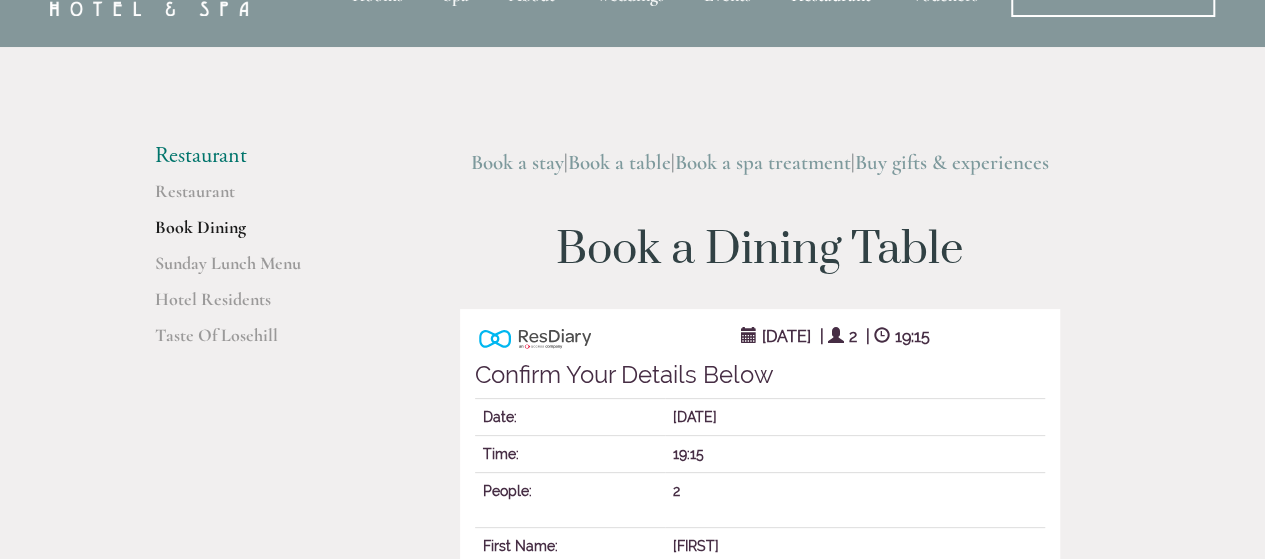 scroll, scrollTop: 0, scrollLeft: 0, axis: both 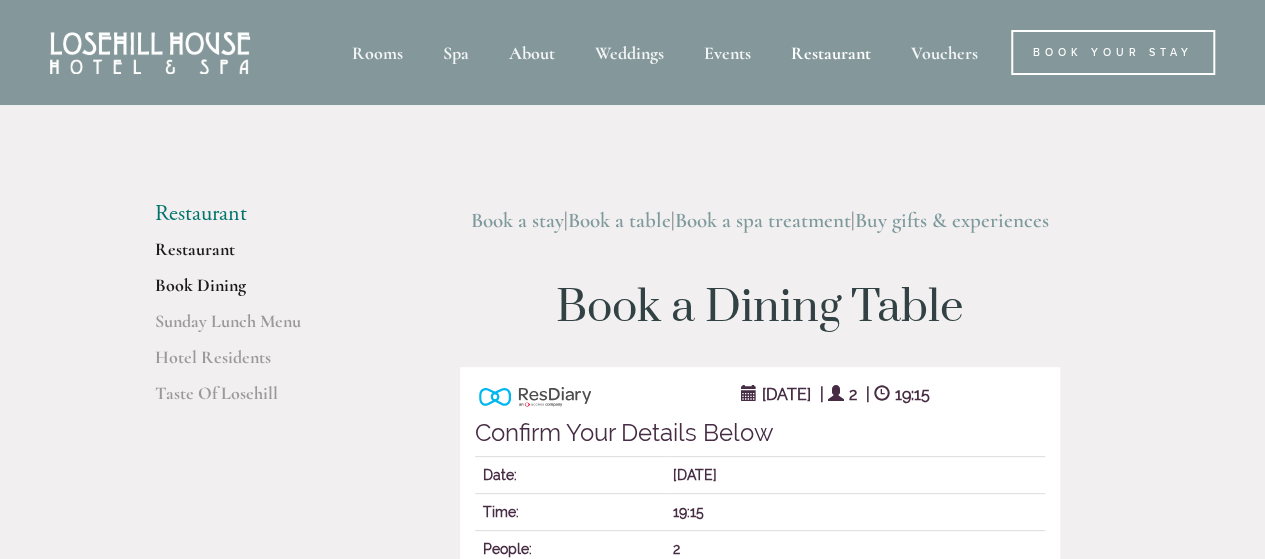 click on "Restaurant" at bounding box center [250, 256] 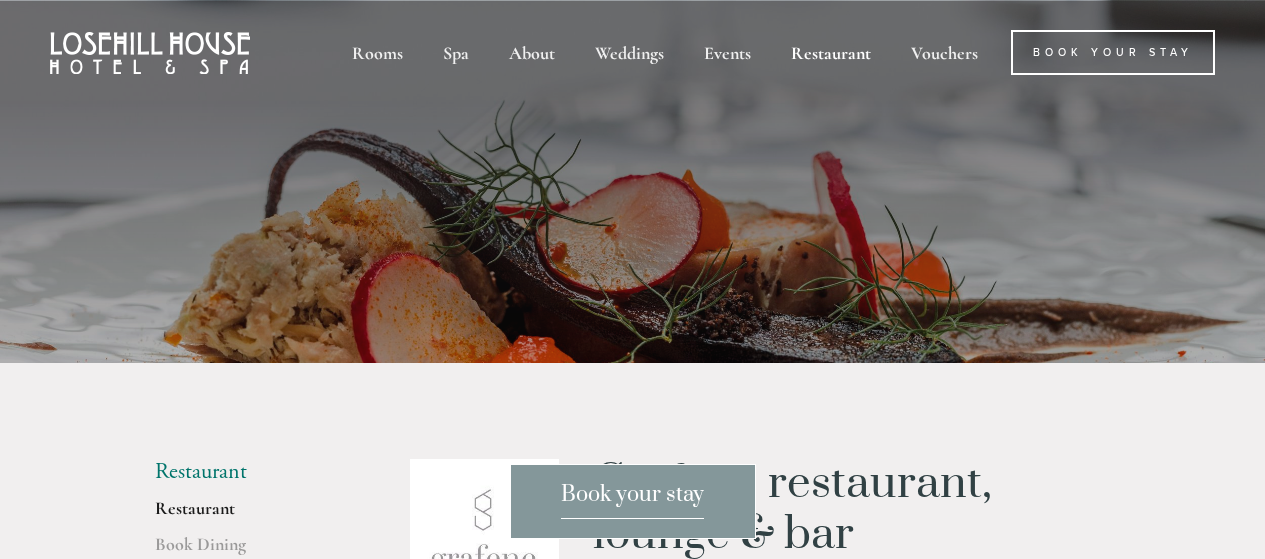 scroll, scrollTop: 0, scrollLeft: 0, axis: both 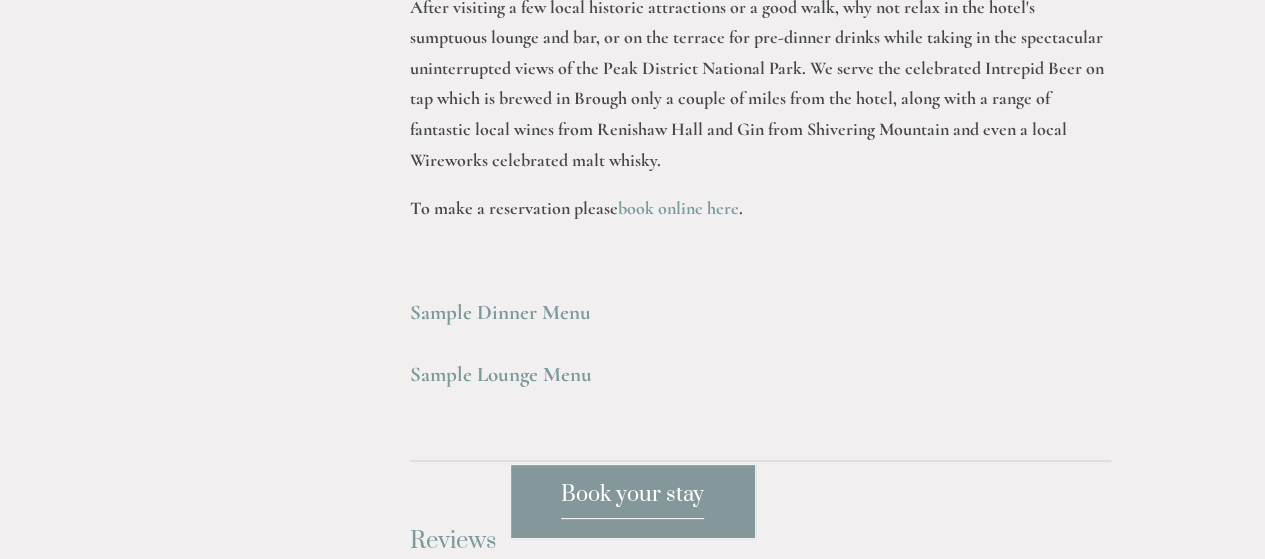 click on "Sample Dinner Menu" at bounding box center [500, 312] 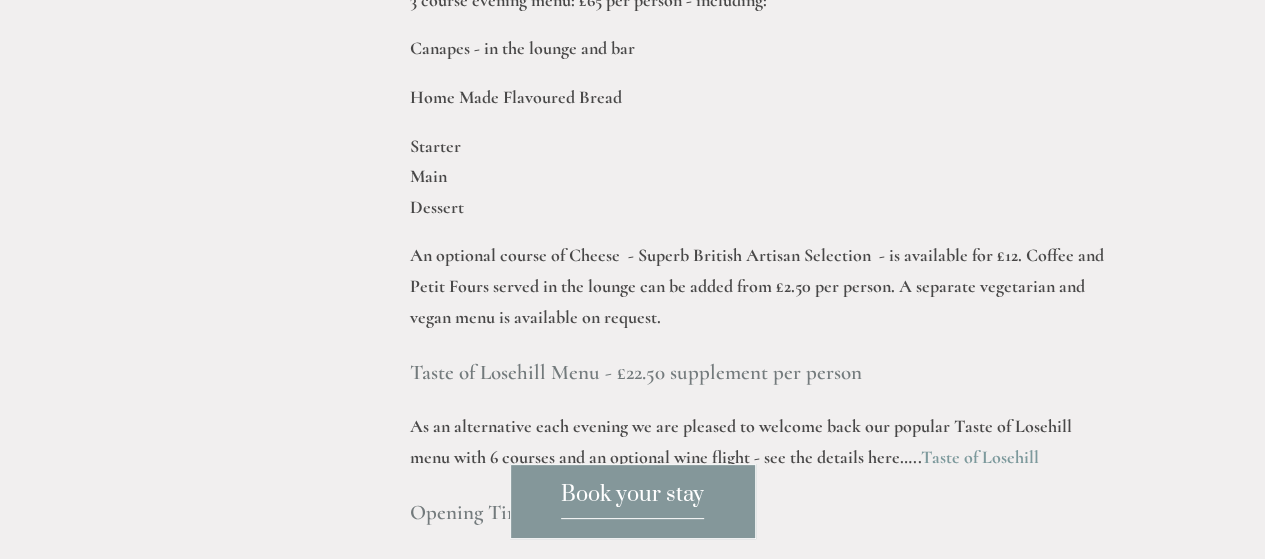 scroll, scrollTop: 2668, scrollLeft: 0, axis: vertical 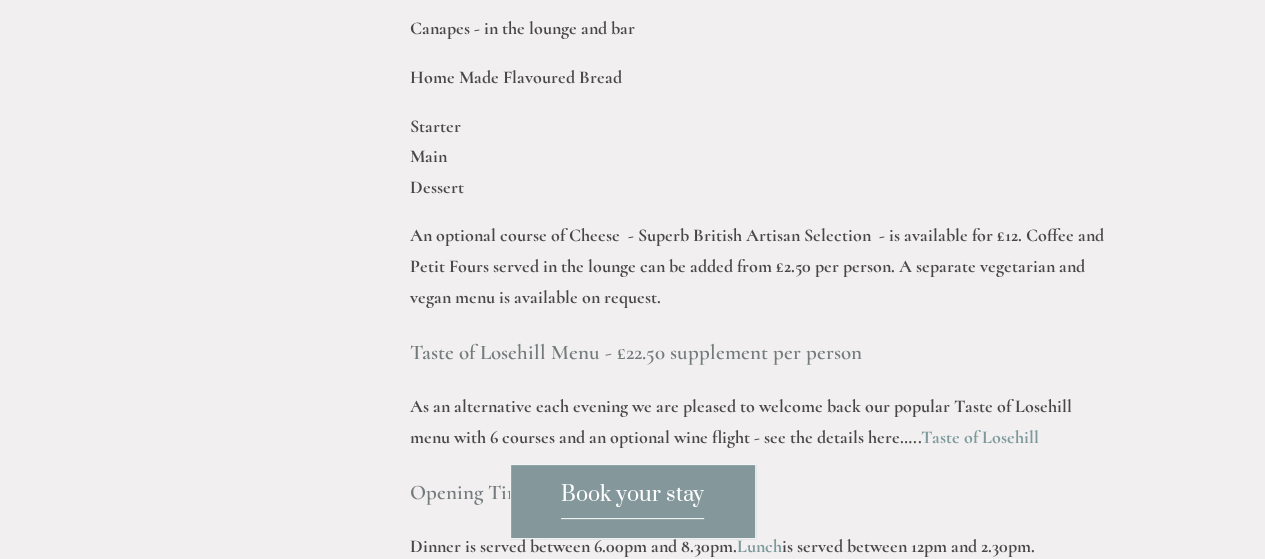 click on "Taste of Losehill" at bounding box center [980, 437] 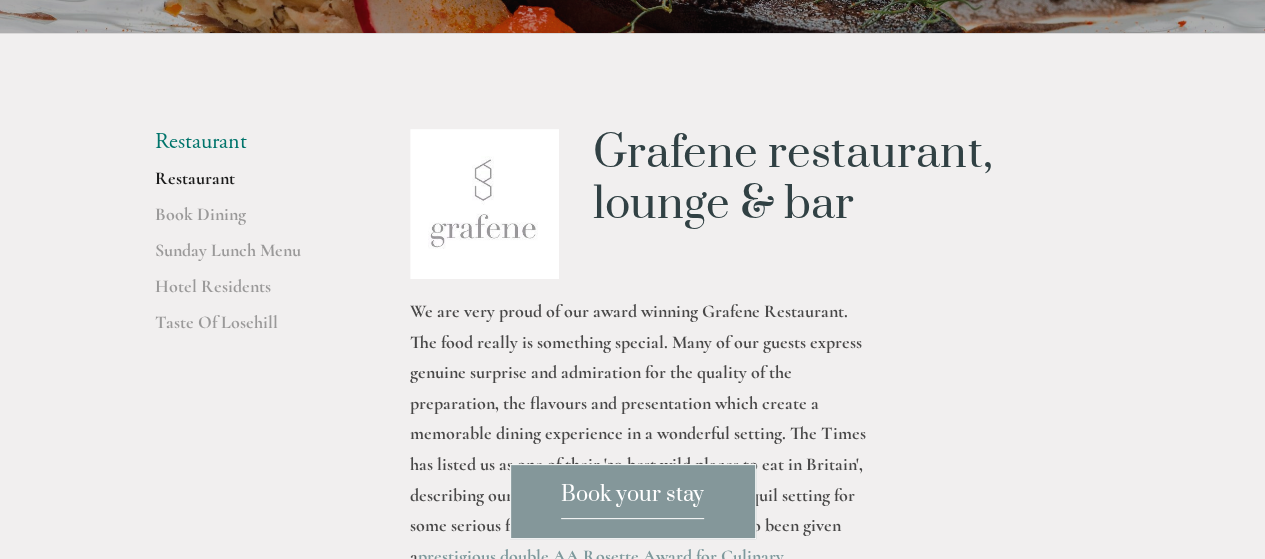 scroll, scrollTop: 270, scrollLeft: 0, axis: vertical 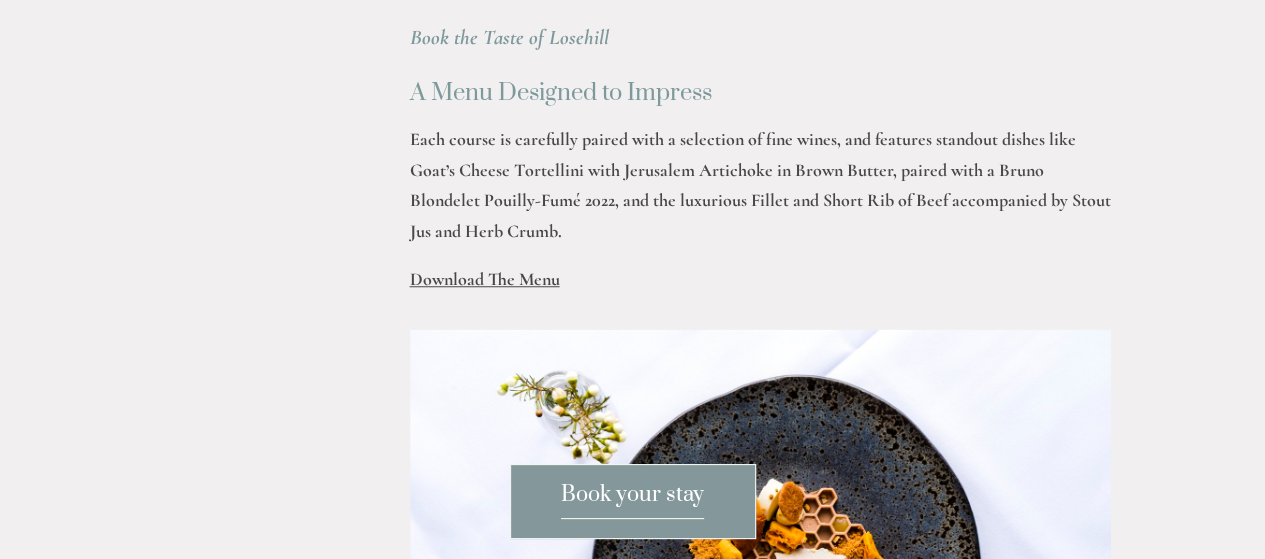 click on "Download The Menu" at bounding box center [485, 279] 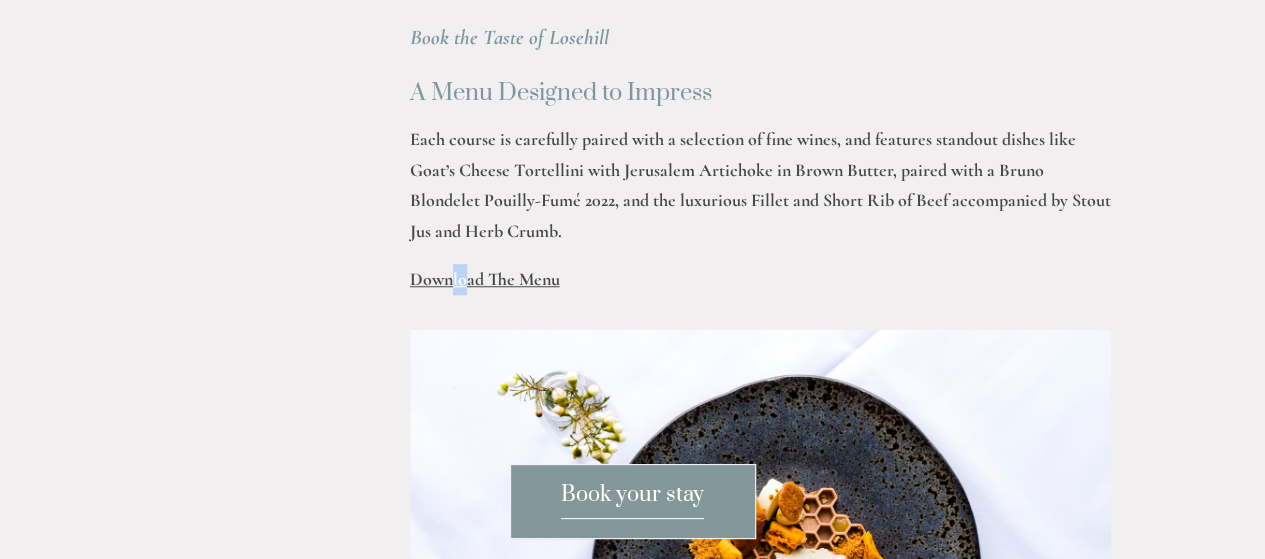drag, startPoint x: 463, startPoint y: 247, endPoint x: 454, endPoint y: 253, distance: 10.816654 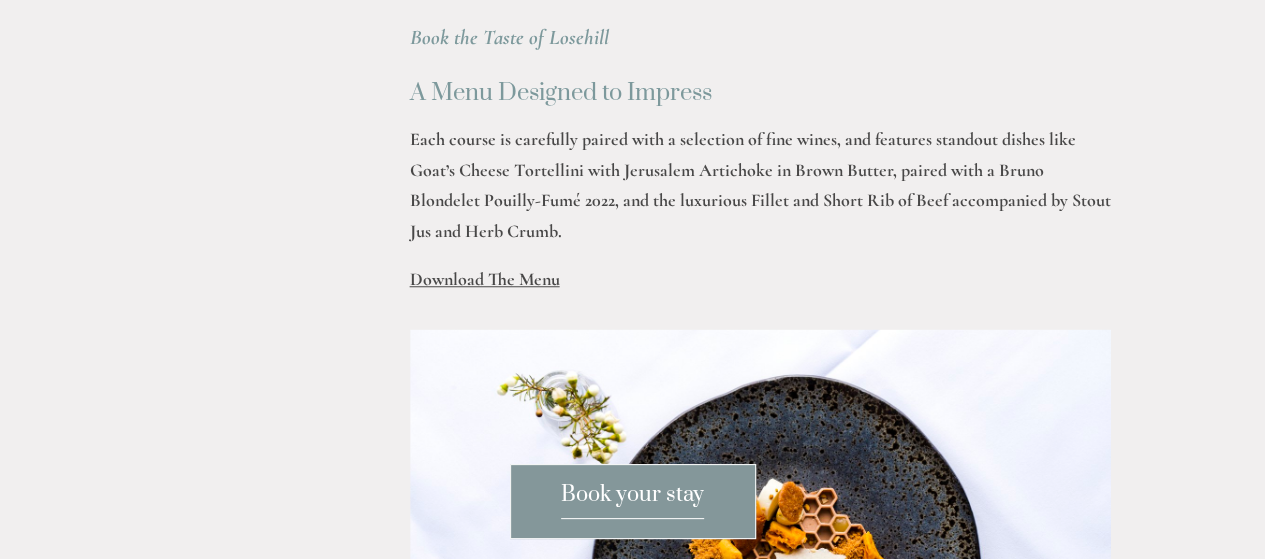 drag, startPoint x: 574, startPoint y: 231, endPoint x: 899, endPoint y: 222, distance: 325.1246 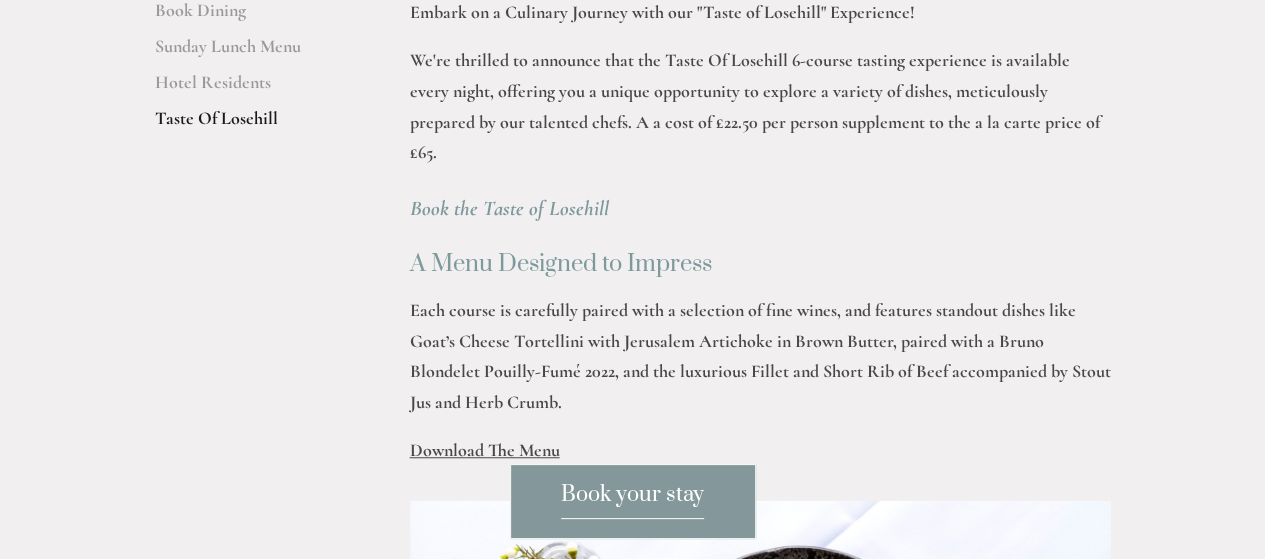 scroll, scrollTop: 542, scrollLeft: 0, axis: vertical 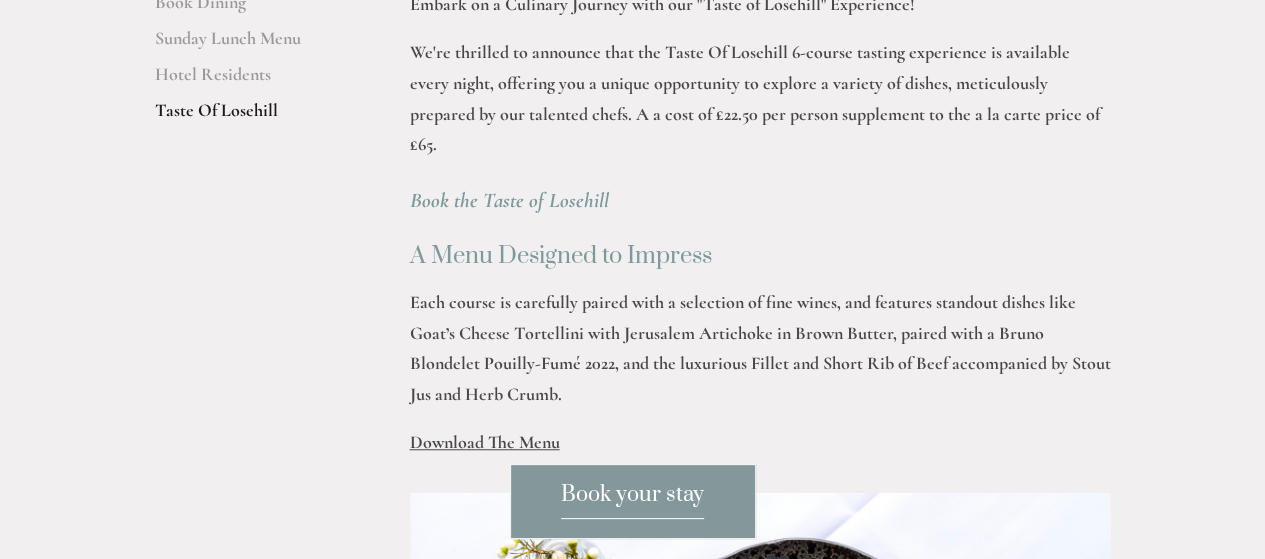 click on "Book the Taste of Losehill" at bounding box center [509, 200] 